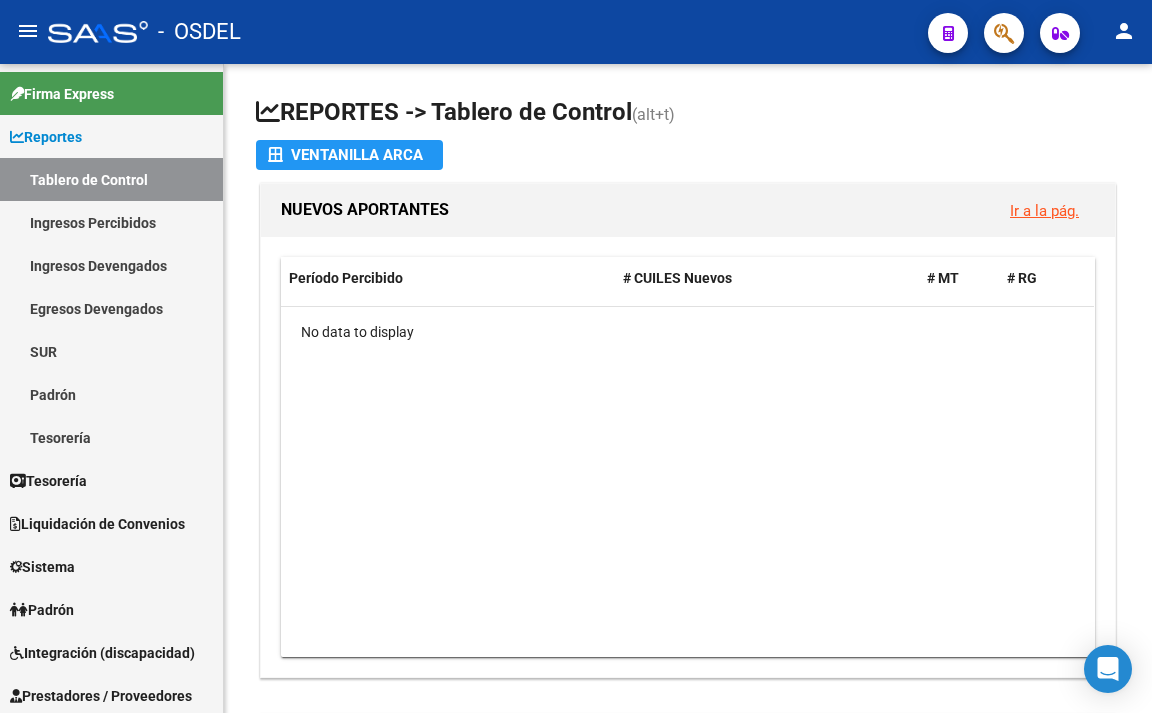 scroll, scrollTop: 0, scrollLeft: 0, axis: both 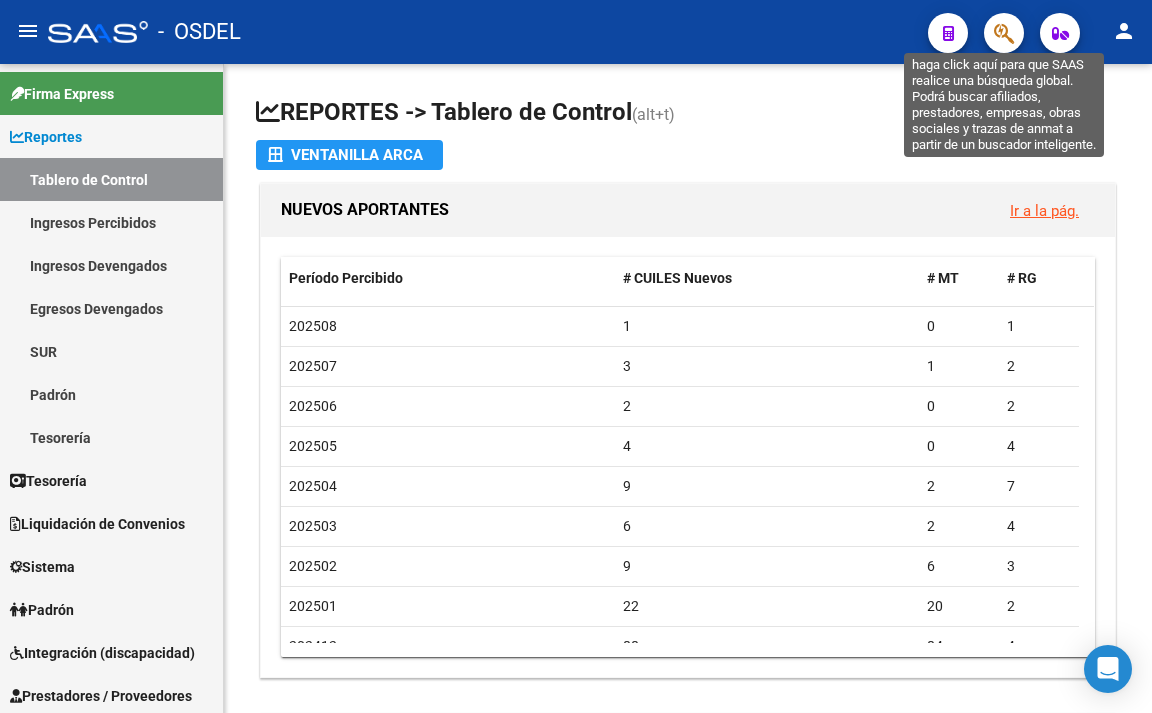 click 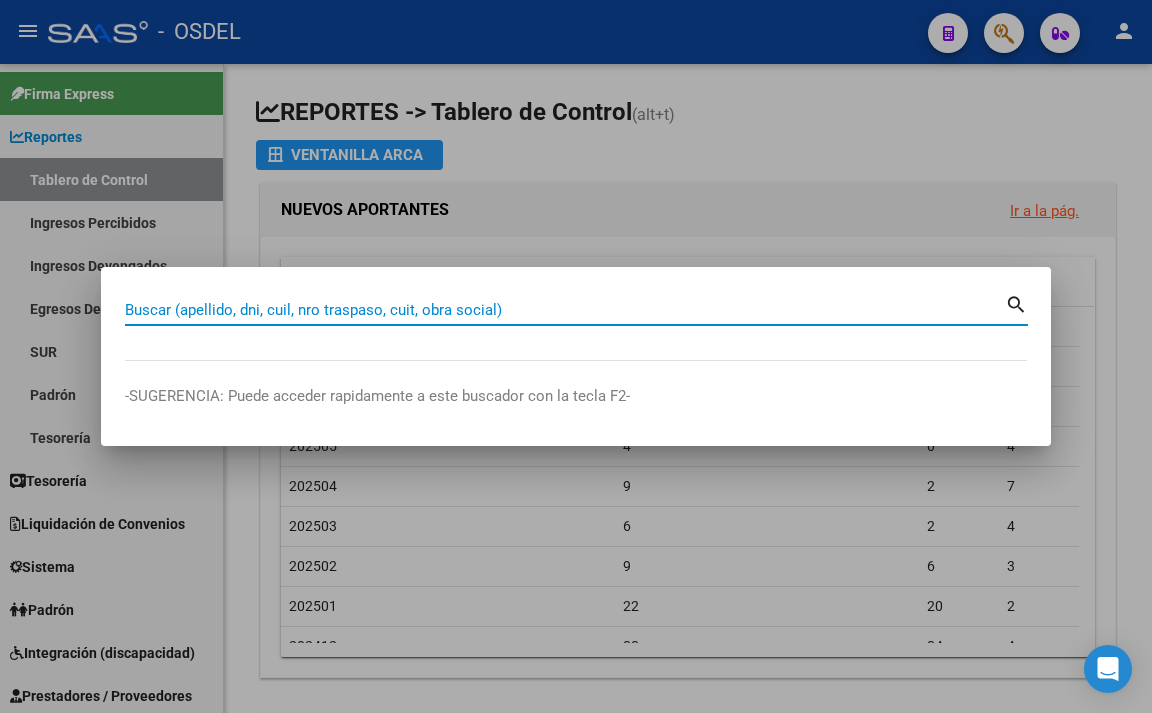click on "Buscar (apellido, dni, cuil, nro traspaso, cuit, obra social)" at bounding box center [565, 310] 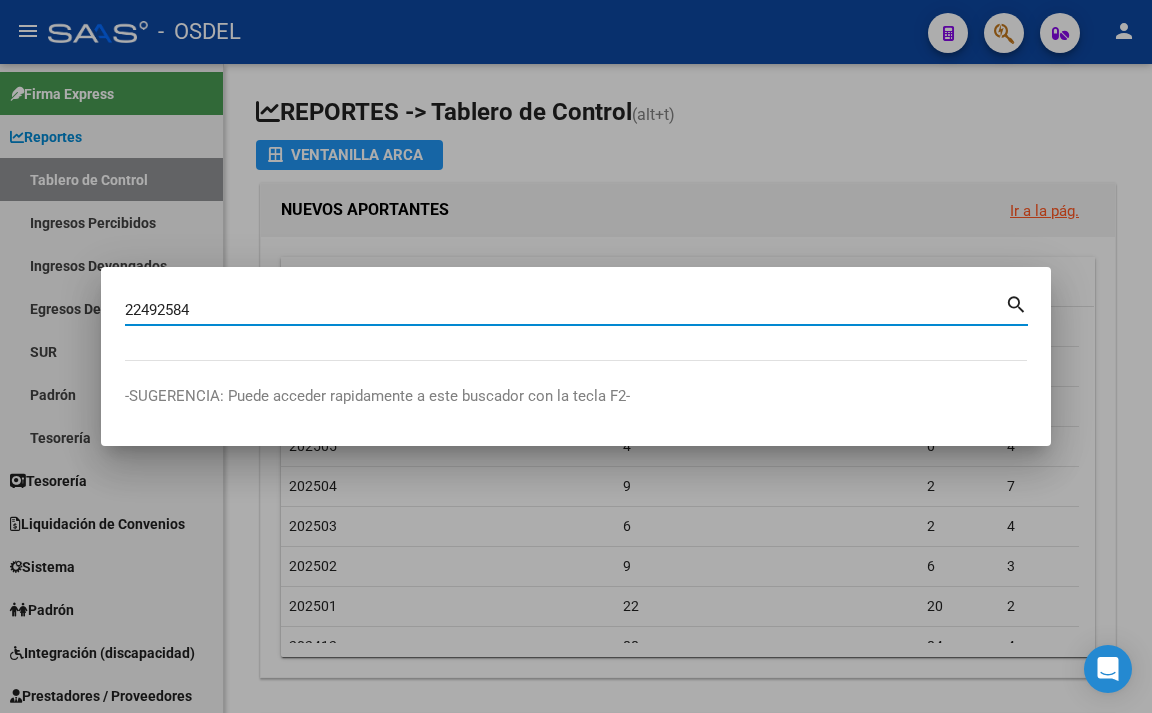 type on "22492584" 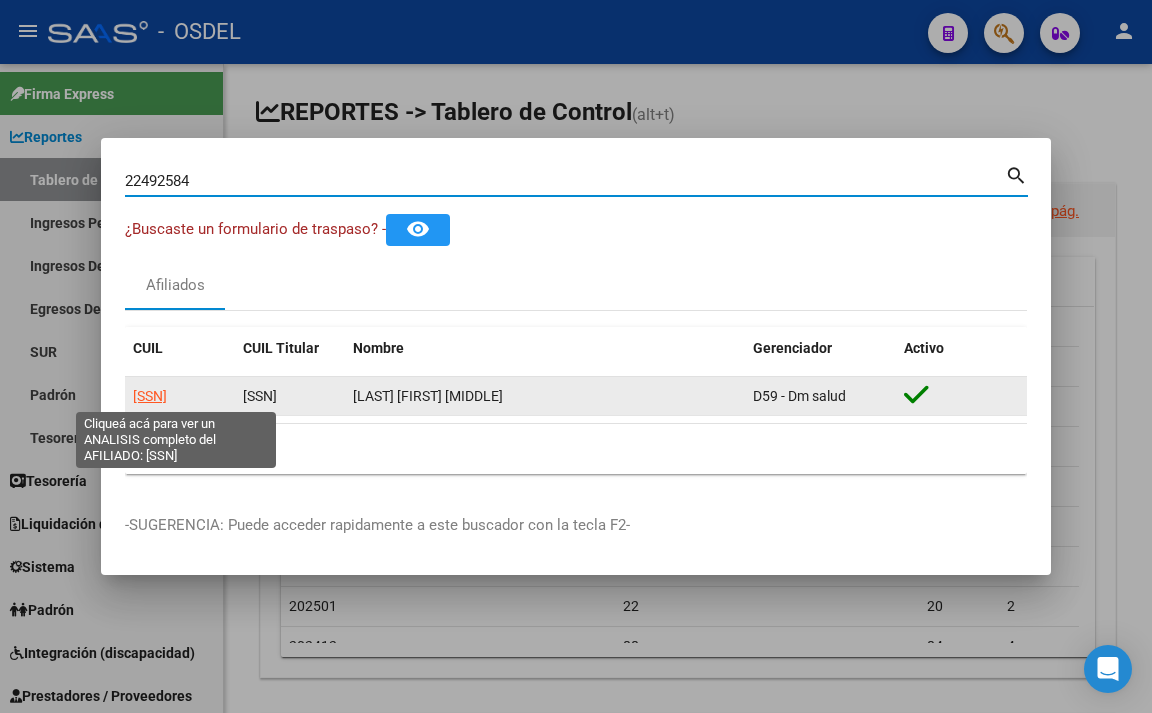 click on "27224925846" 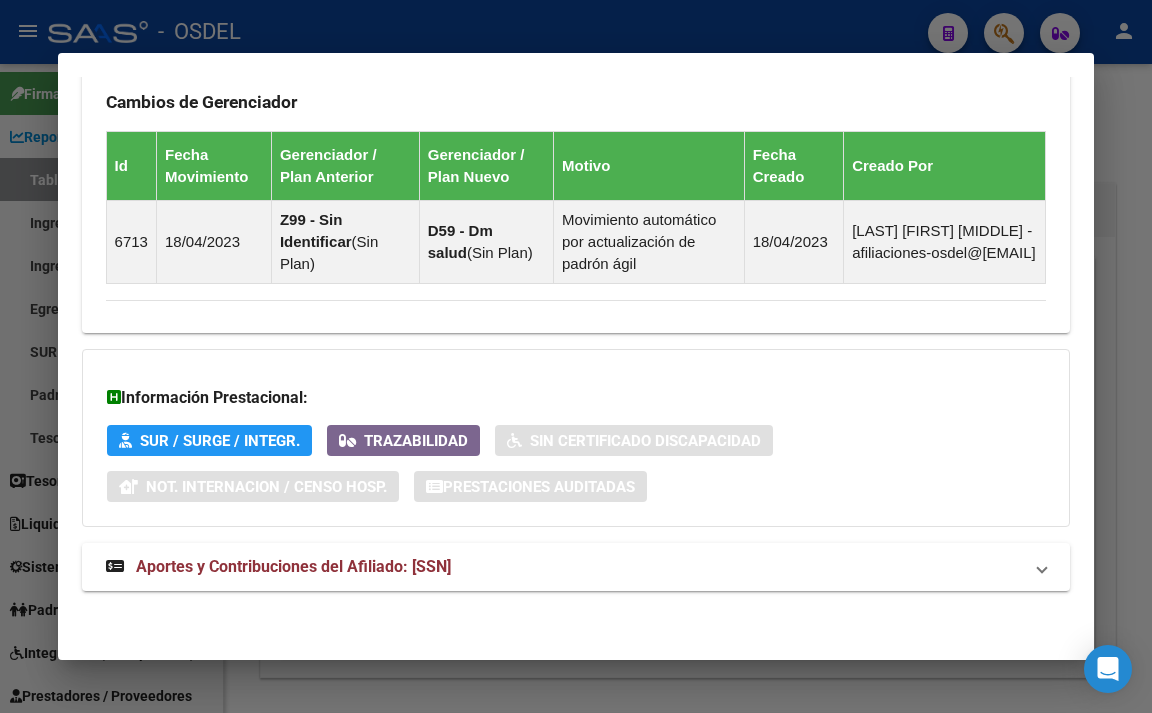 scroll, scrollTop: 1388, scrollLeft: 0, axis: vertical 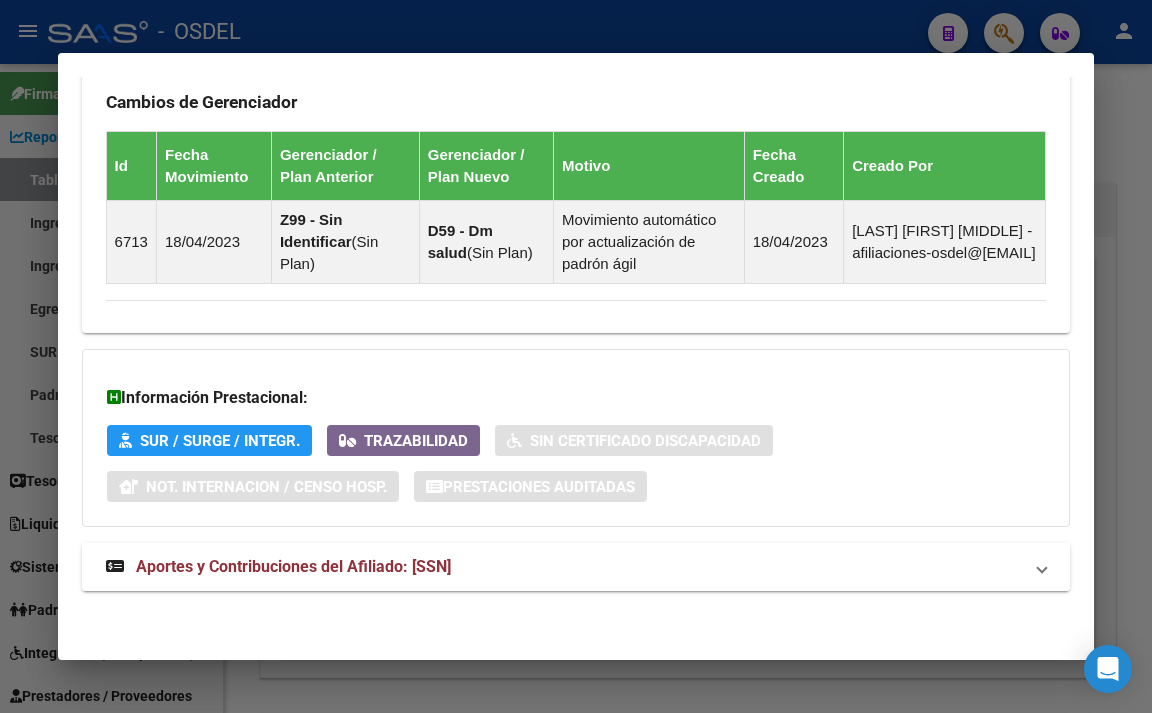 click on "Aportes y Contribuciones del Afiliado: 27224925846" at bounding box center (278, 567) 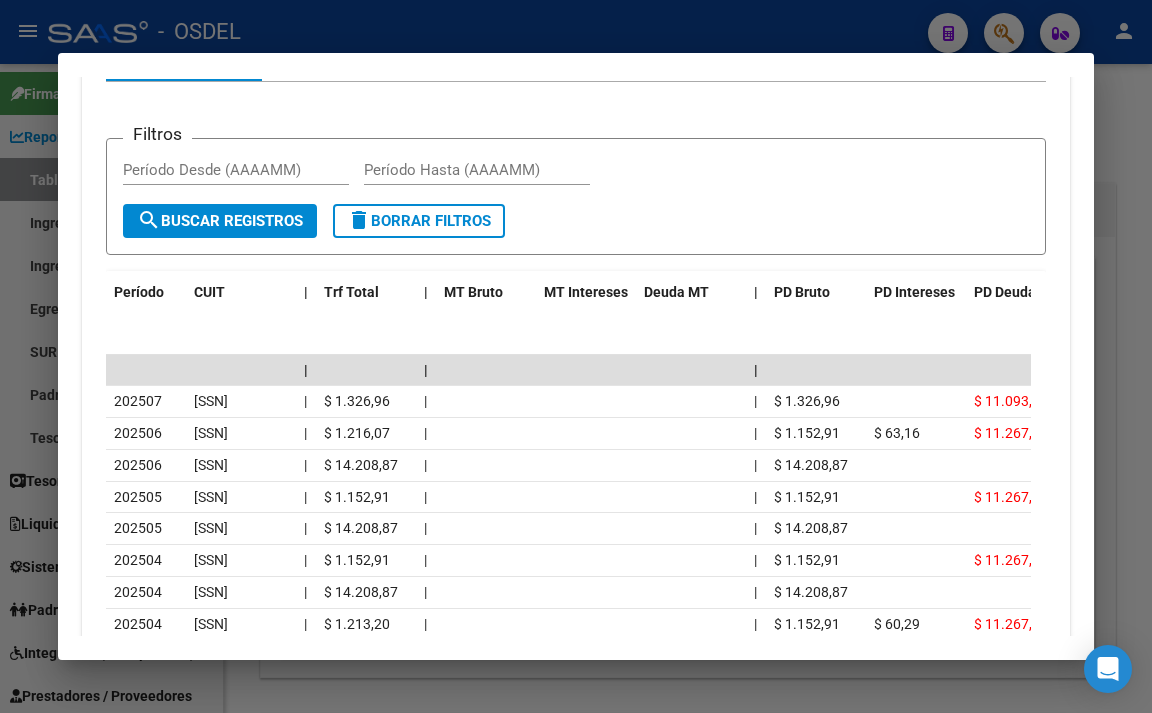 scroll, scrollTop: 1888, scrollLeft: 0, axis: vertical 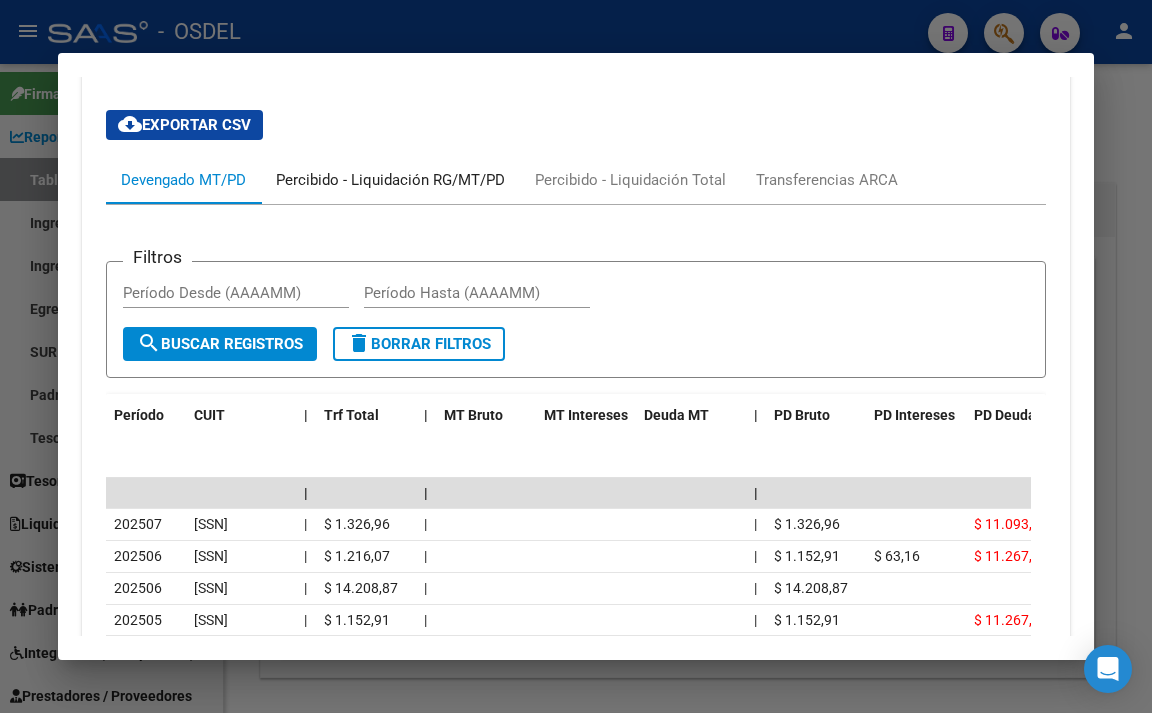 click on "Percibido - Liquidación RG/MT/PD" at bounding box center (390, 180) 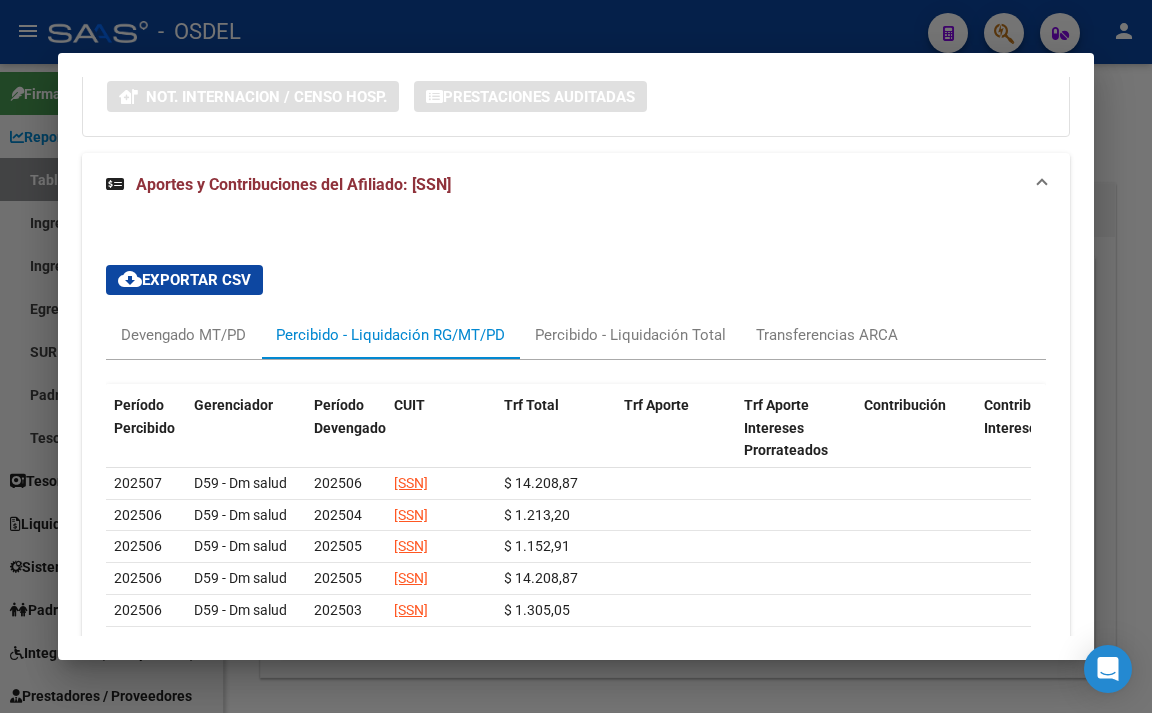 scroll, scrollTop: 1888, scrollLeft: 0, axis: vertical 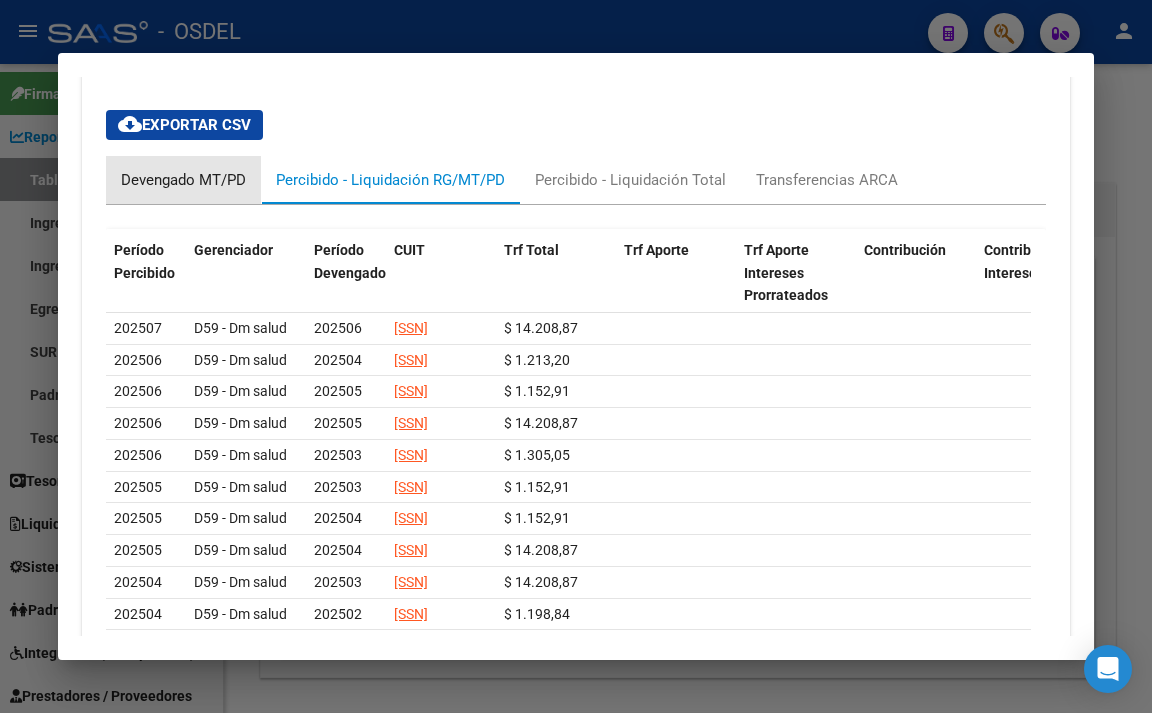 click on "Devengado MT/PD" at bounding box center (183, 180) 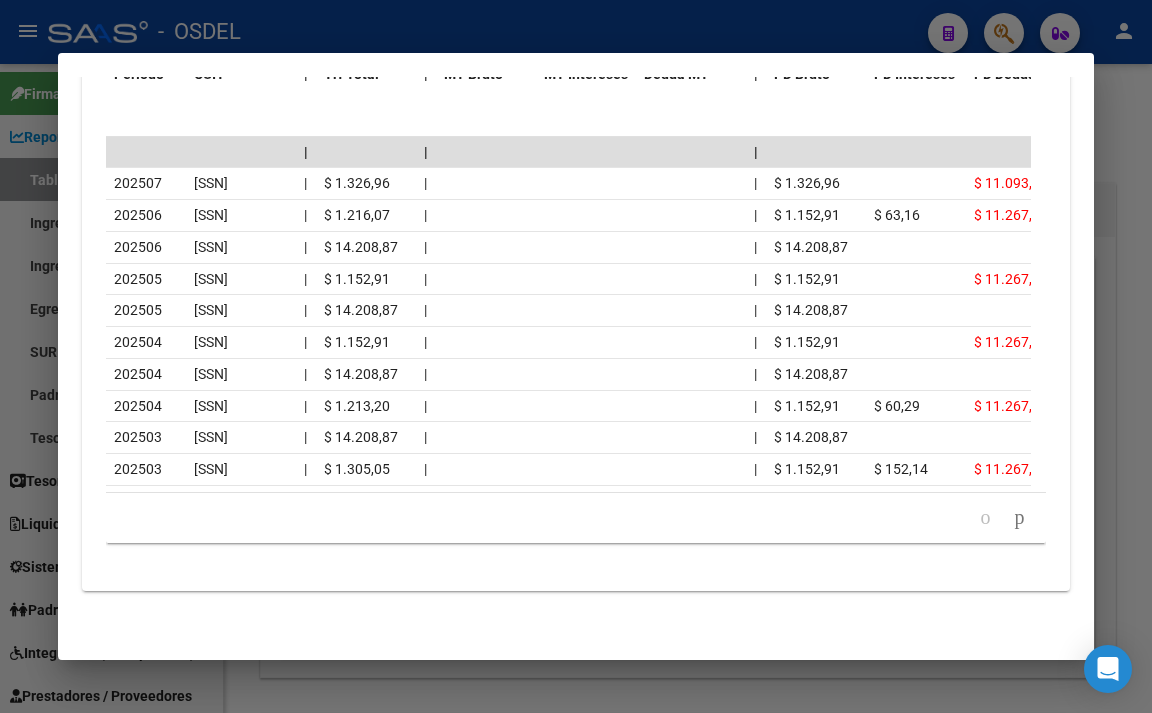 scroll, scrollTop: 2189, scrollLeft: 0, axis: vertical 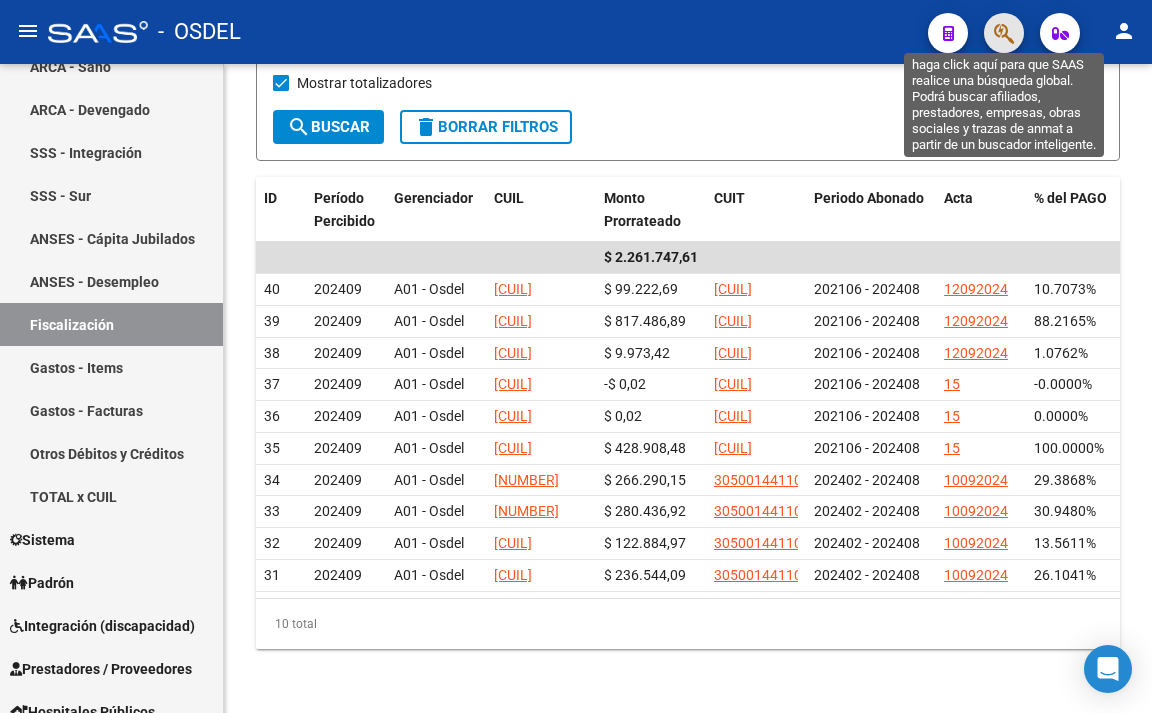 click 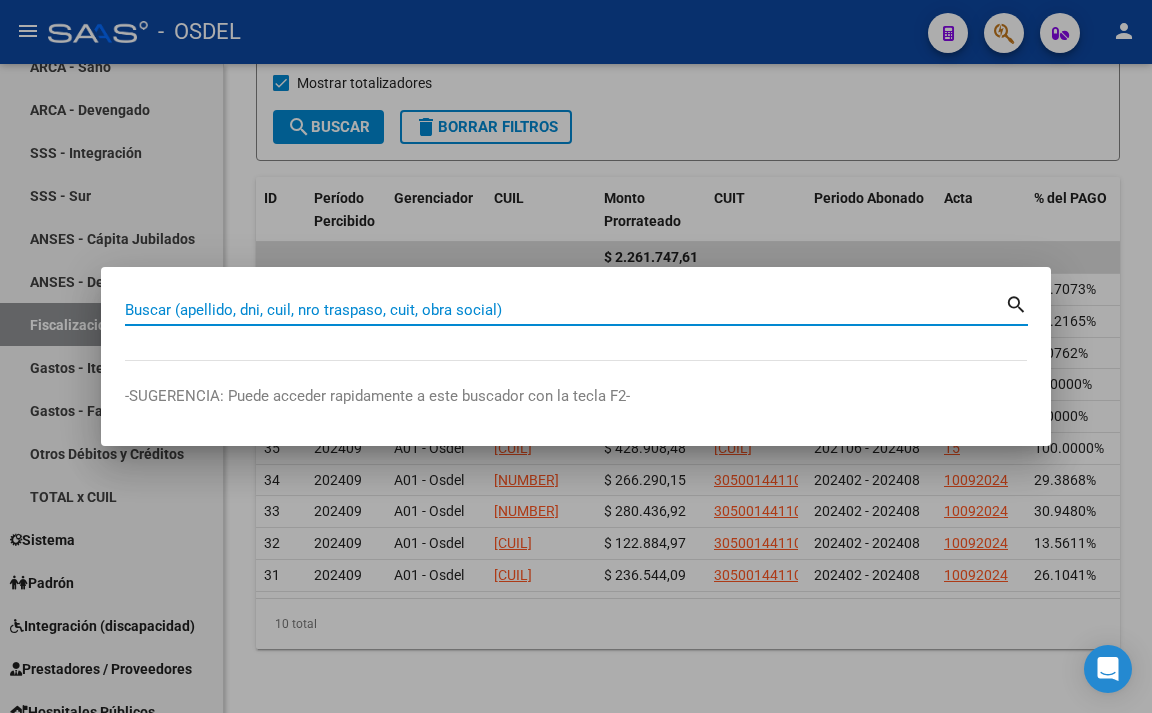 click on "Buscar (apellido, dni, cuil, nro traspaso, cuit, obra social)" at bounding box center [565, 310] 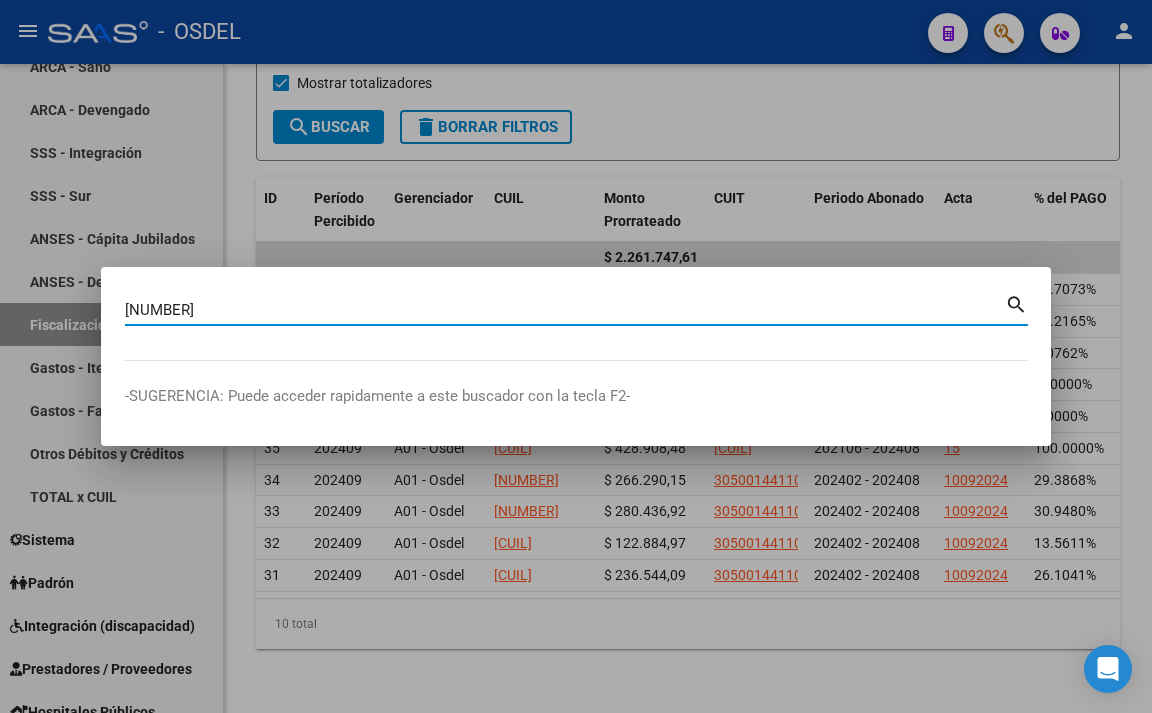 type on "30895208" 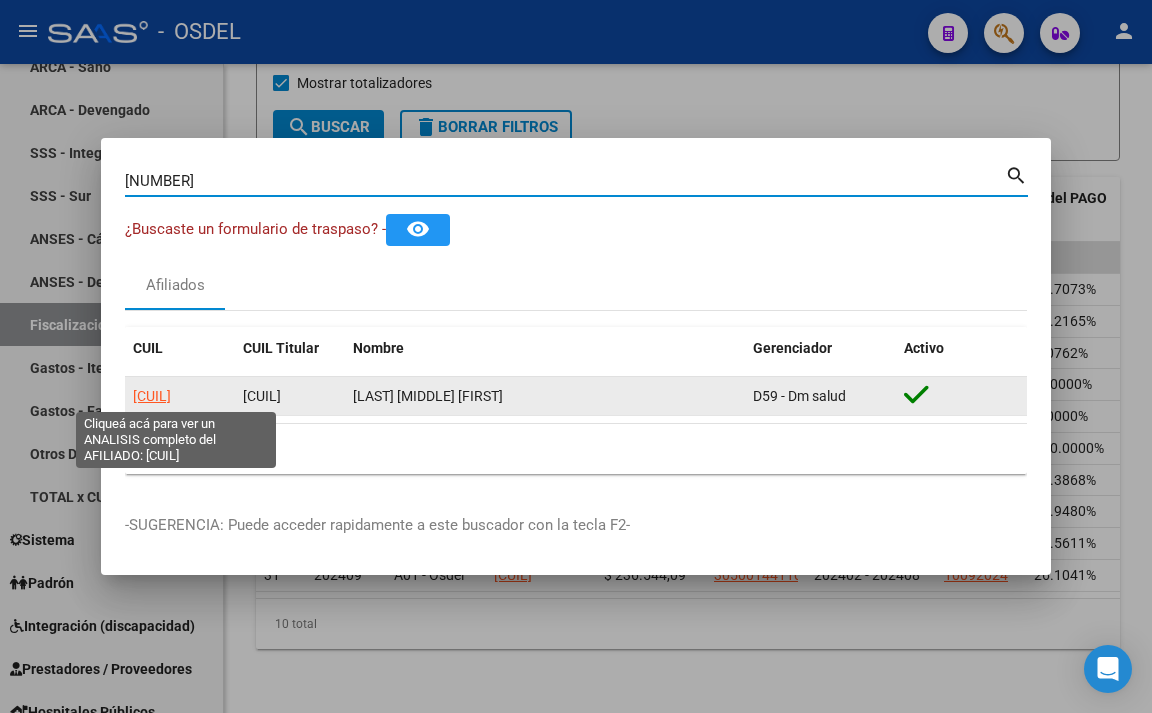 click on "20308952089" 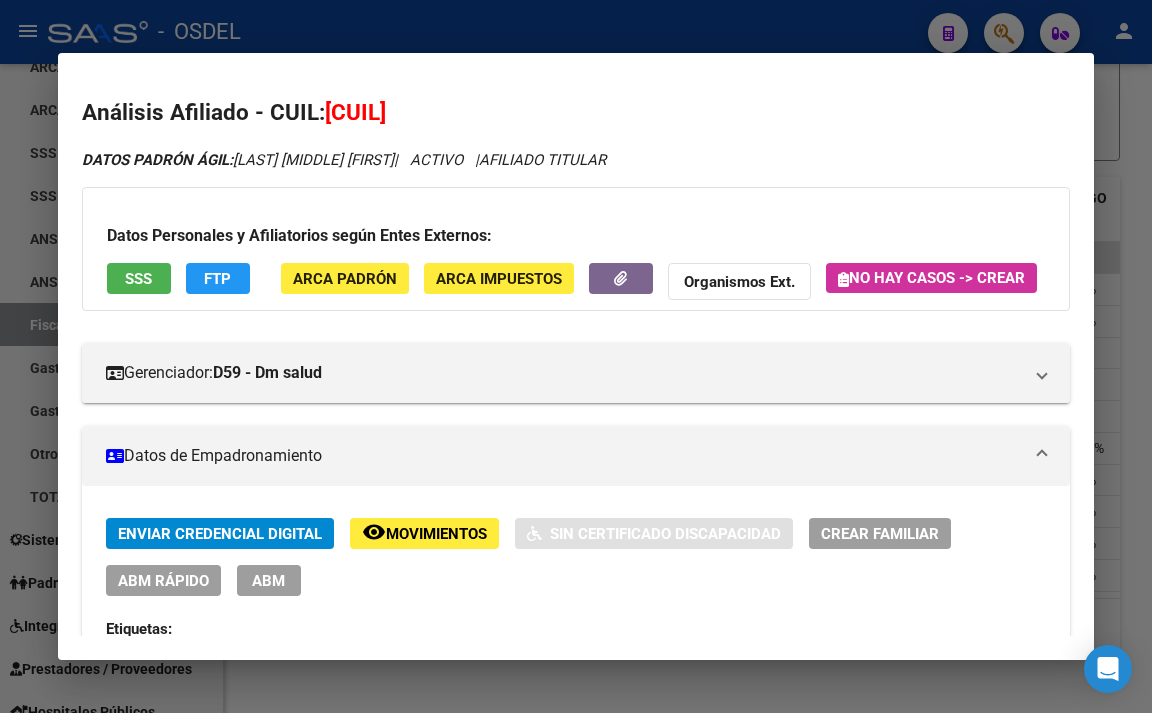 click on "SSS" at bounding box center (139, 278) 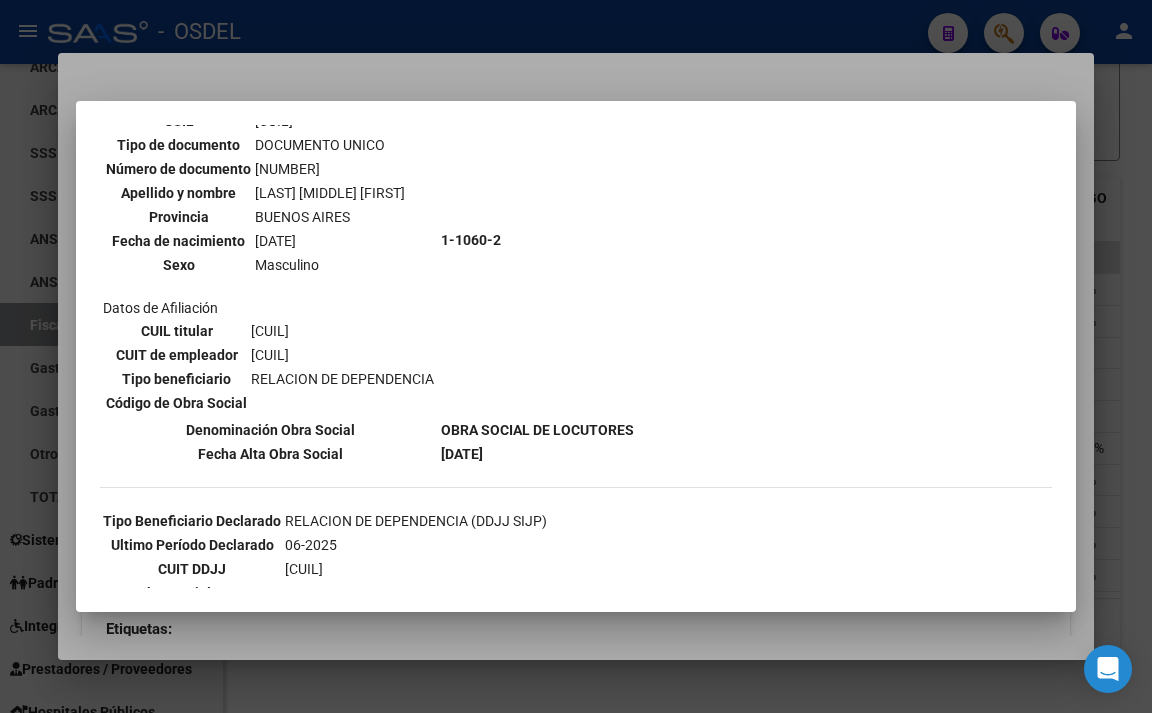 scroll, scrollTop: 0, scrollLeft: 0, axis: both 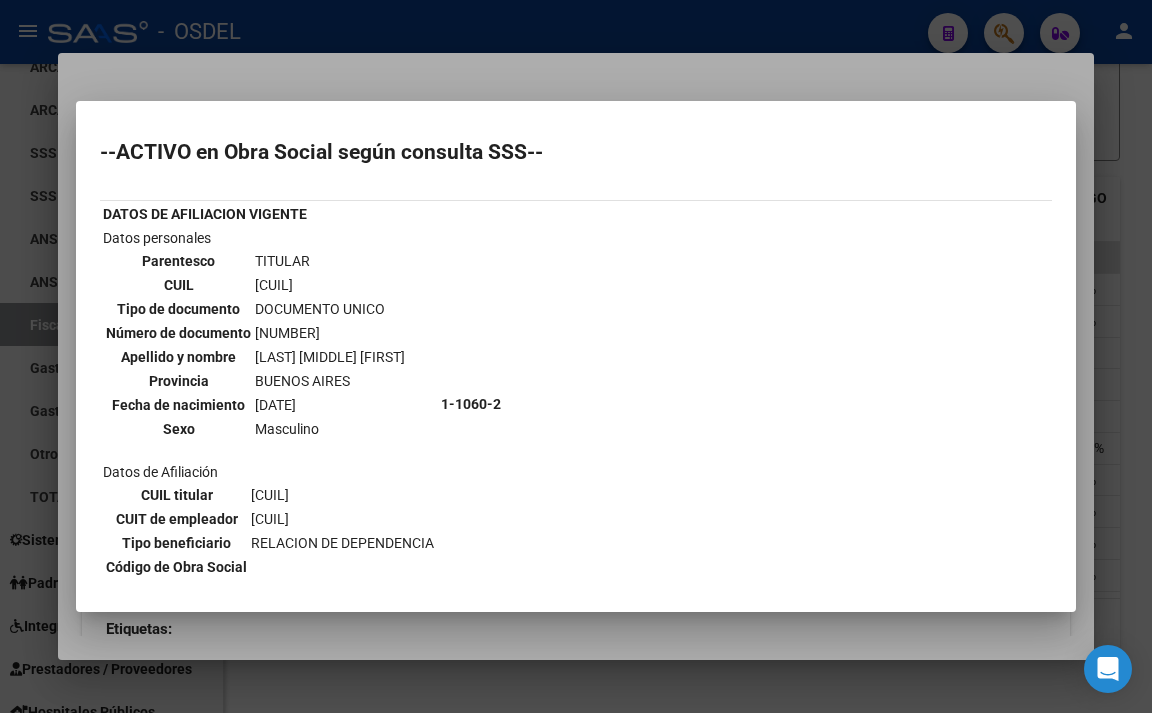 click at bounding box center (576, 356) 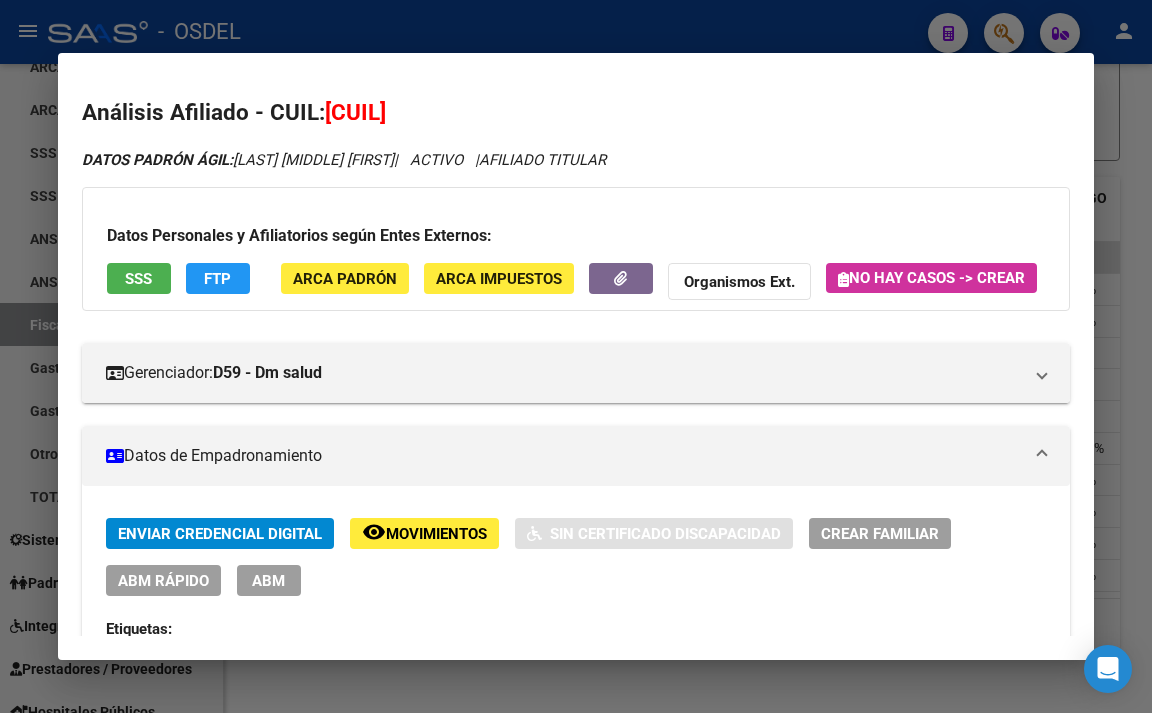 click on "FTP" 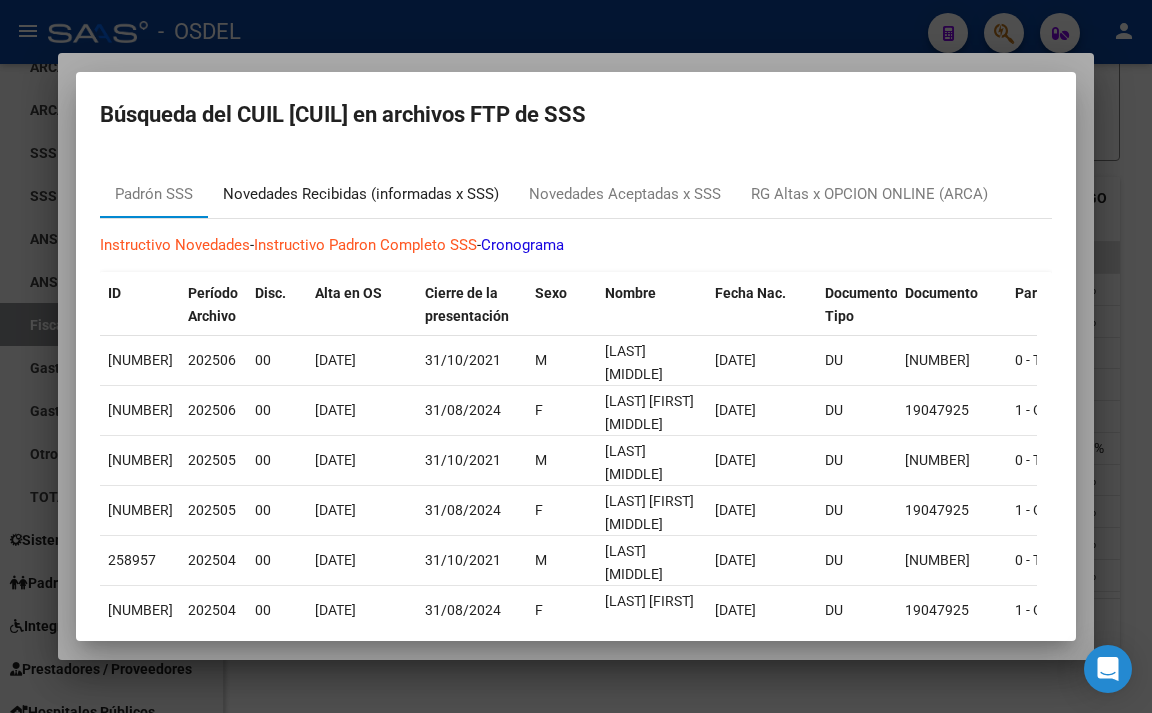 click on "Novedades Recibidas (informadas x SSS)" at bounding box center (361, 194) 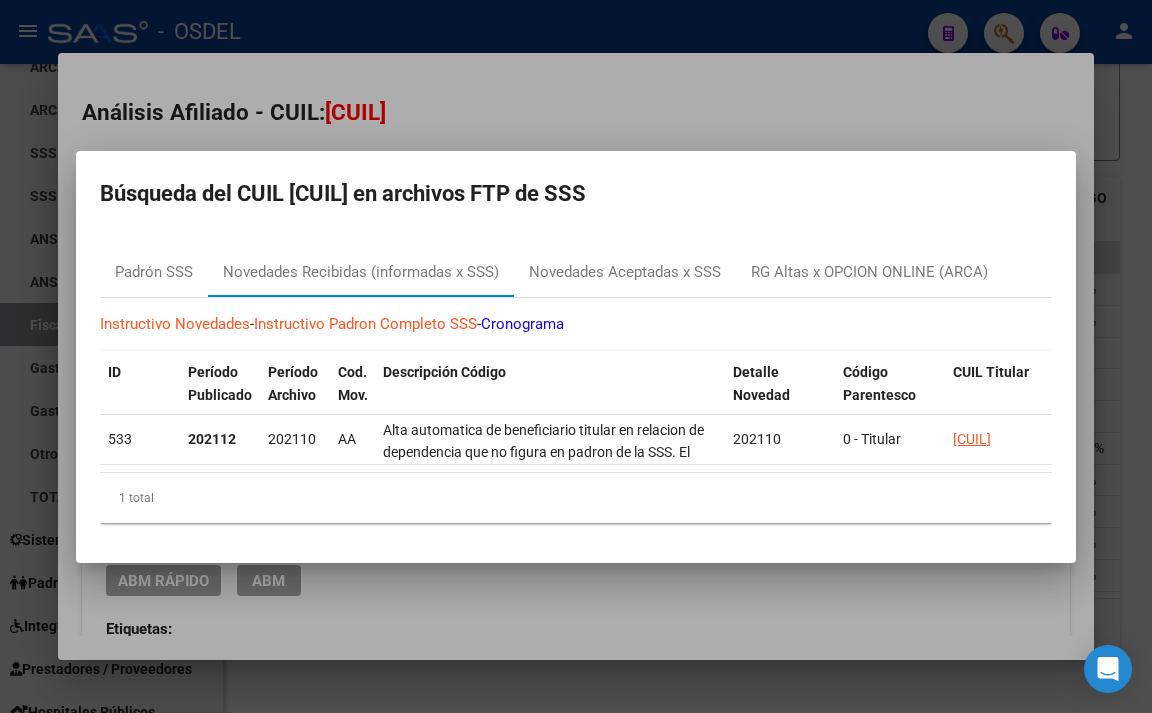 click at bounding box center [576, 356] 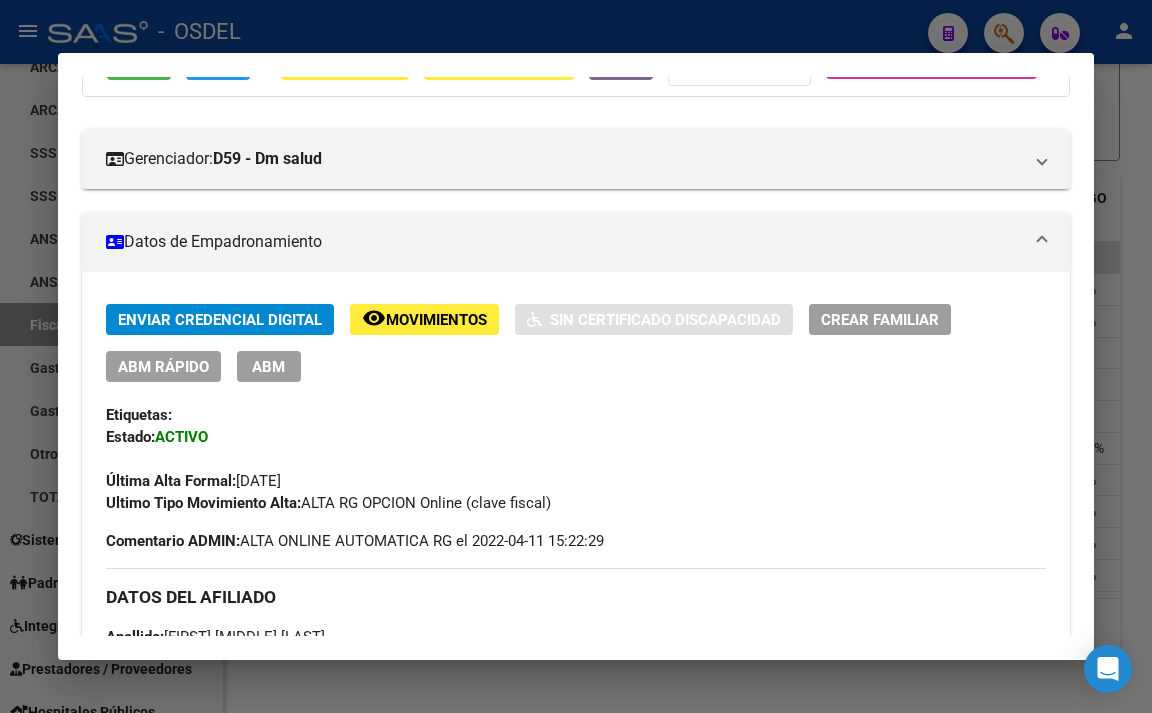 scroll, scrollTop: 0, scrollLeft: 0, axis: both 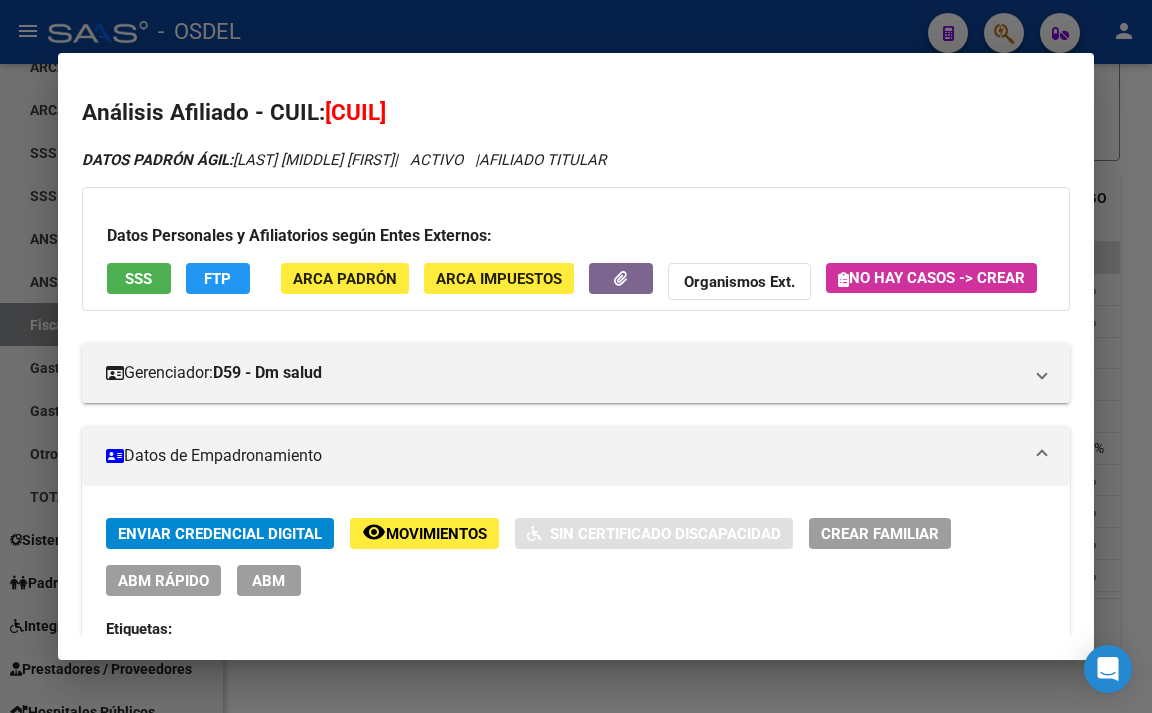 click on "ARCA Padrón" 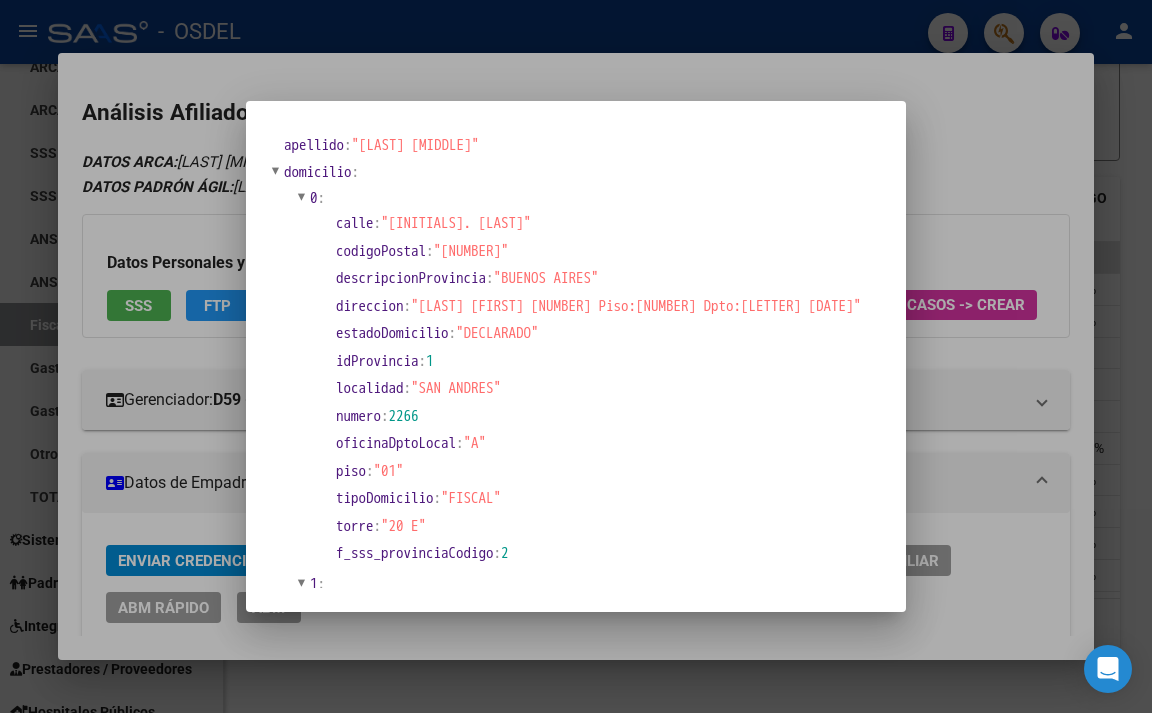 scroll, scrollTop: 0, scrollLeft: 0, axis: both 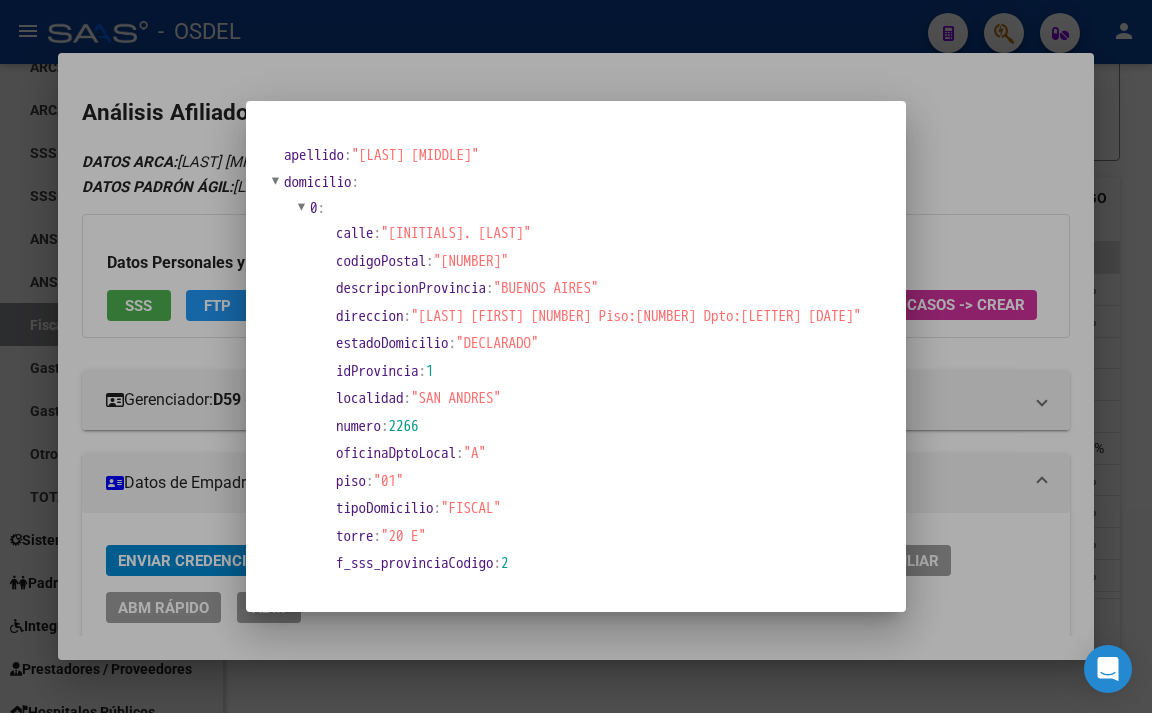 click at bounding box center (576, 356) 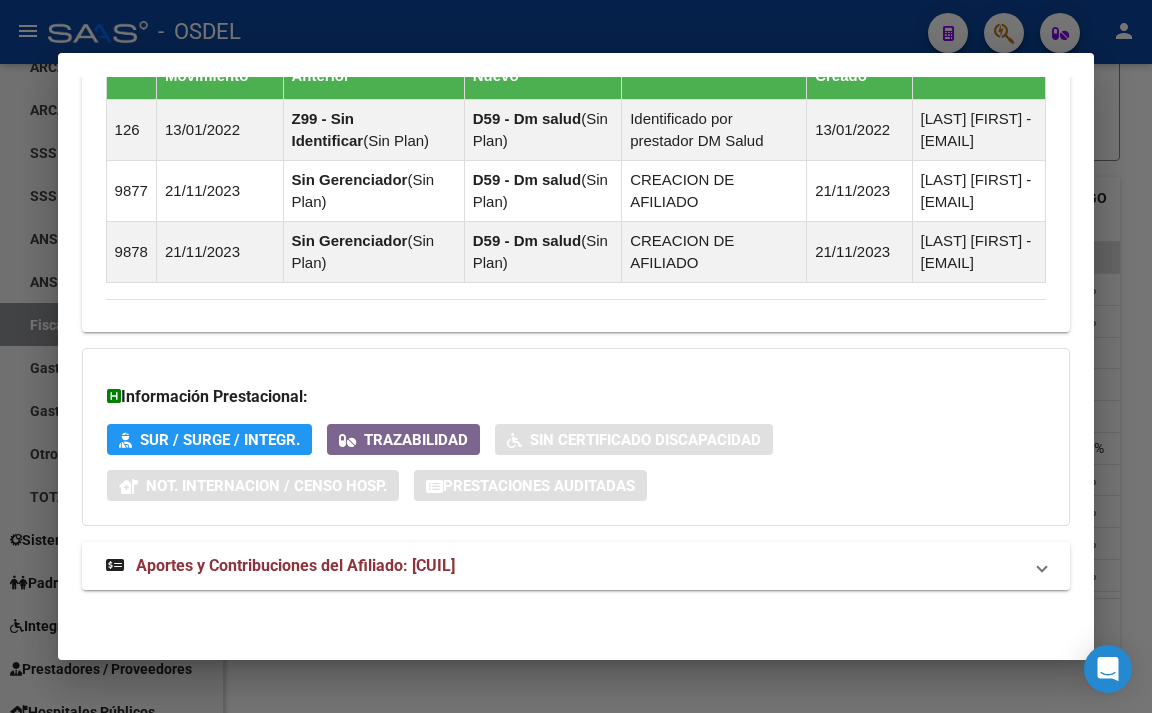 scroll, scrollTop: 1768, scrollLeft: 0, axis: vertical 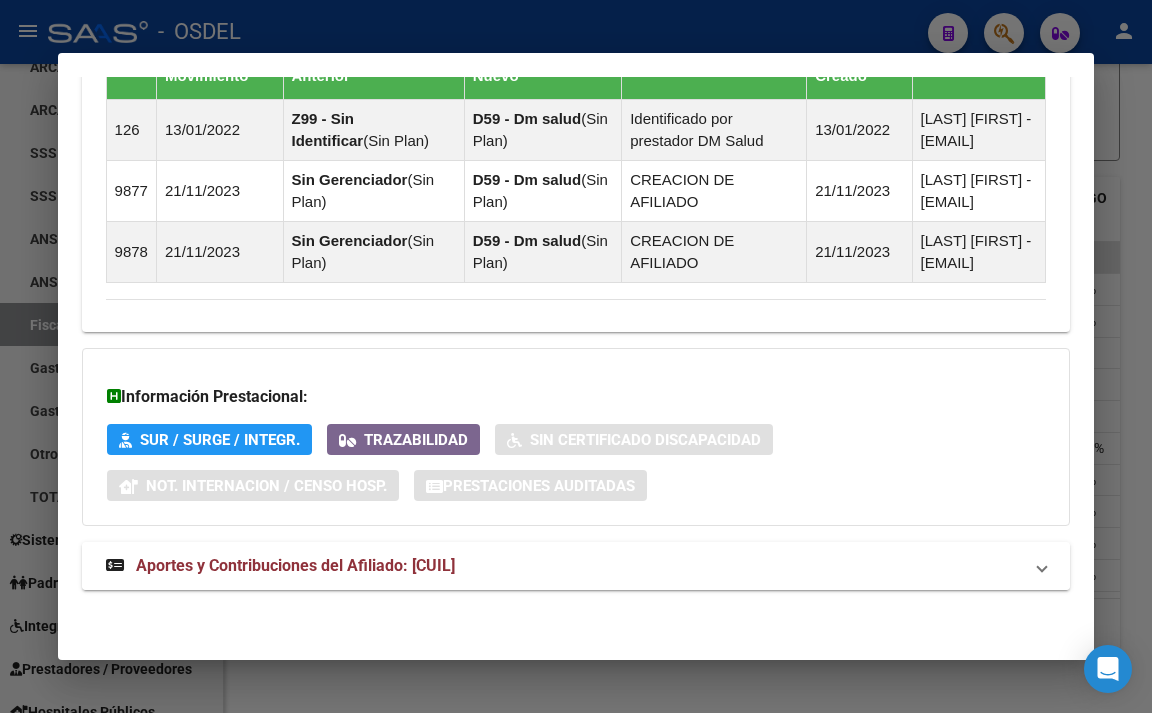 click on "Aportes y Contribuciones del Afiliado: 20308952089" at bounding box center [564, 566] 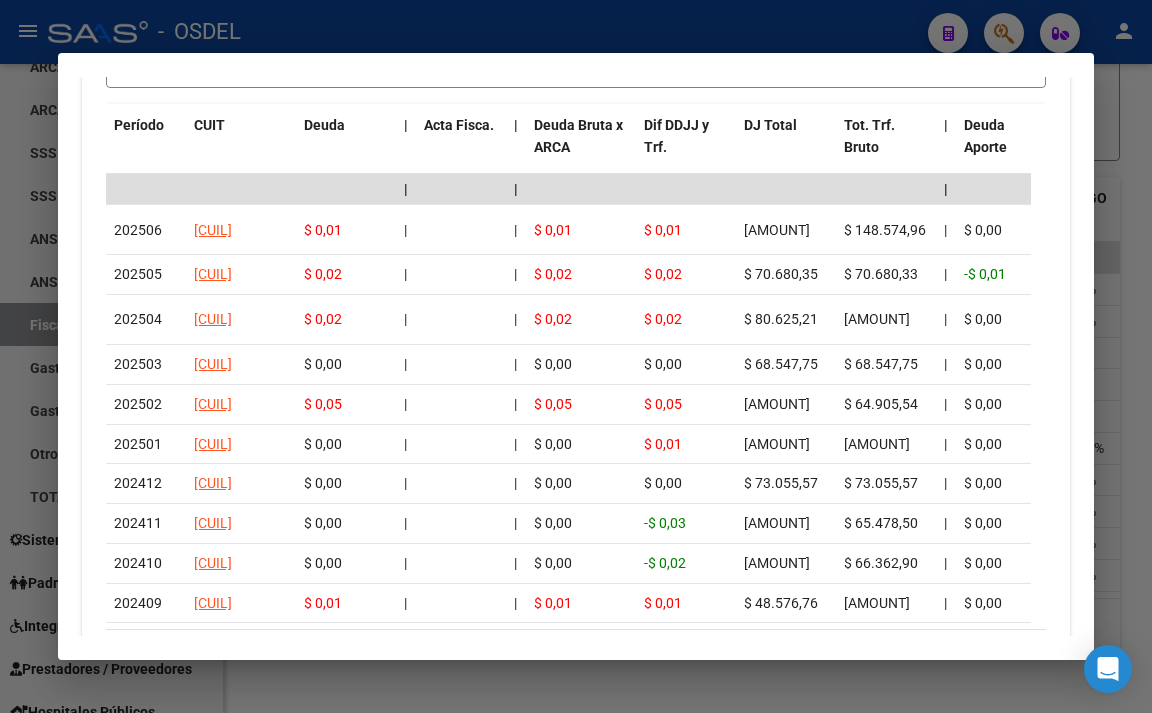 scroll, scrollTop: 2385, scrollLeft: 0, axis: vertical 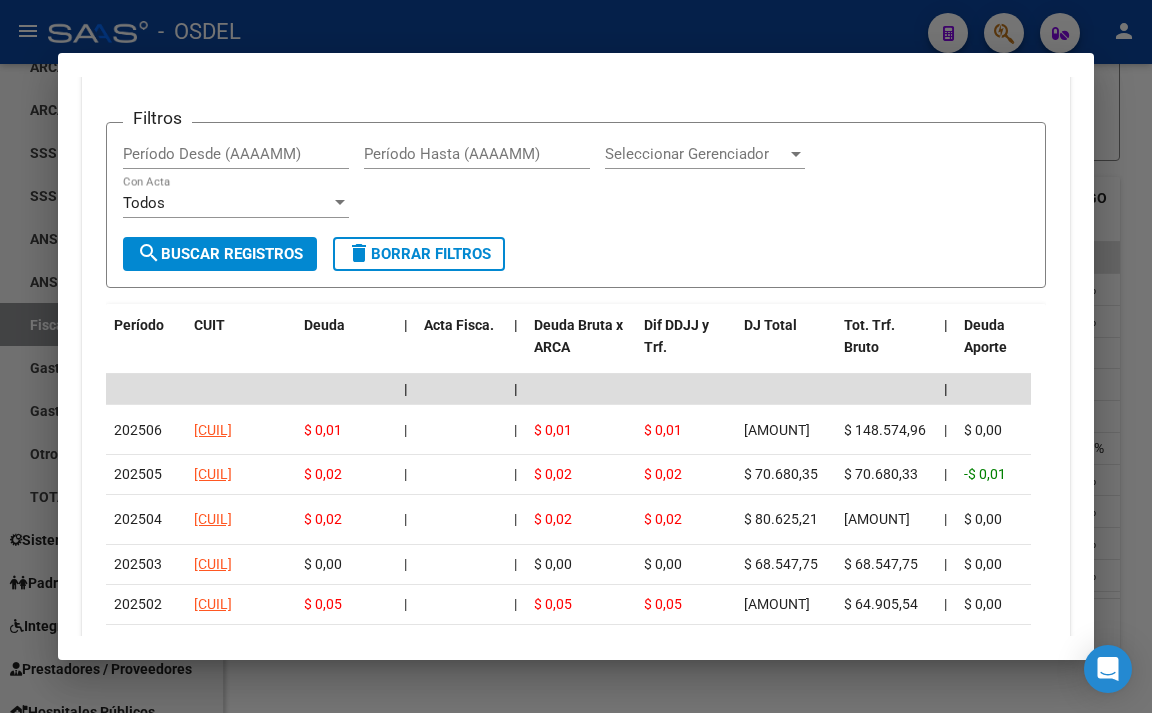 click on "Percibido - Liquidación RG/MT/PD" at bounding box center [398, 41] 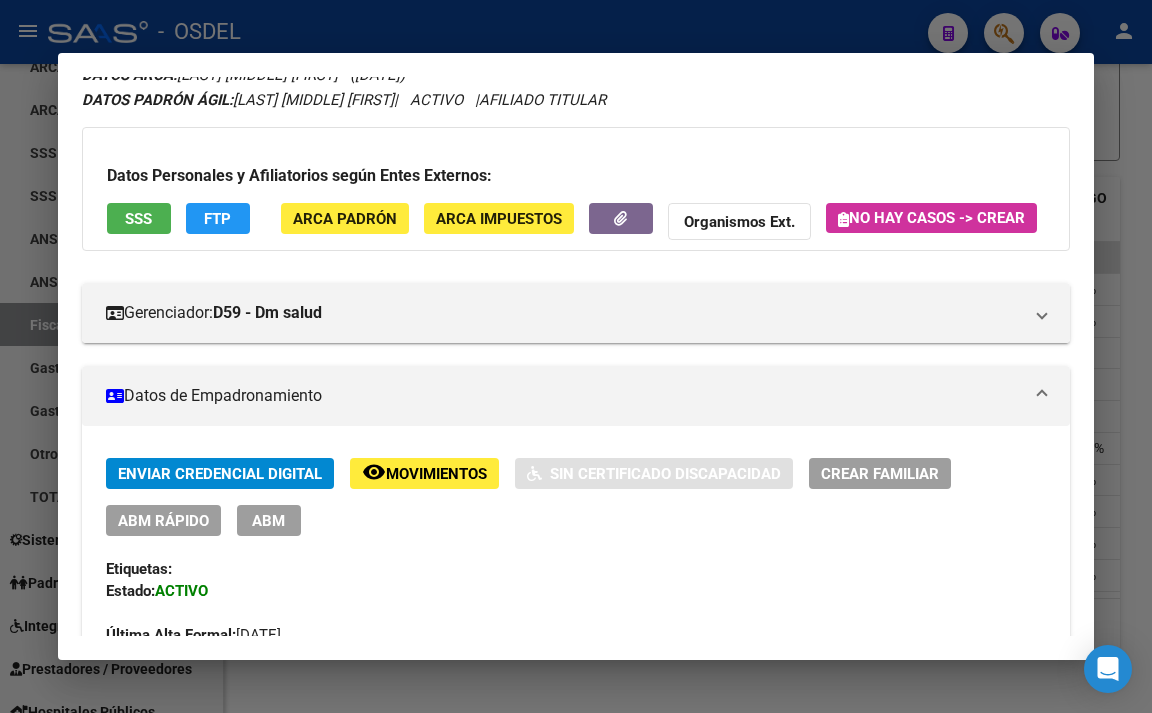scroll, scrollTop: 0, scrollLeft: 0, axis: both 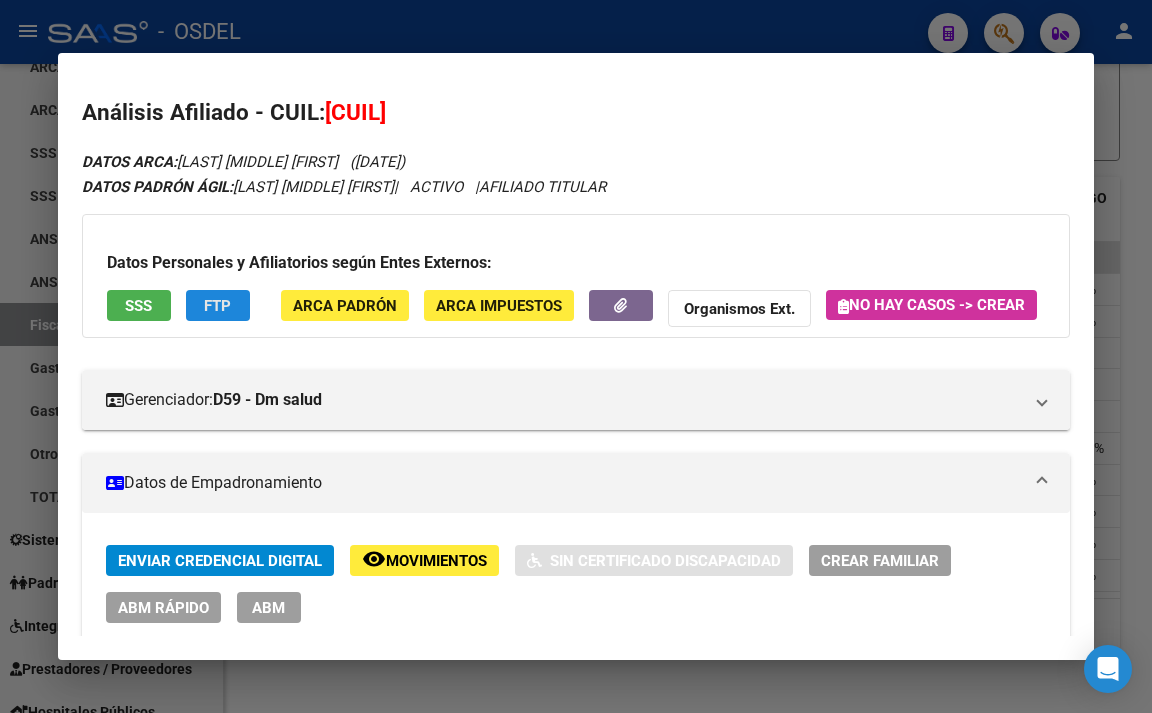 click on "FTP" 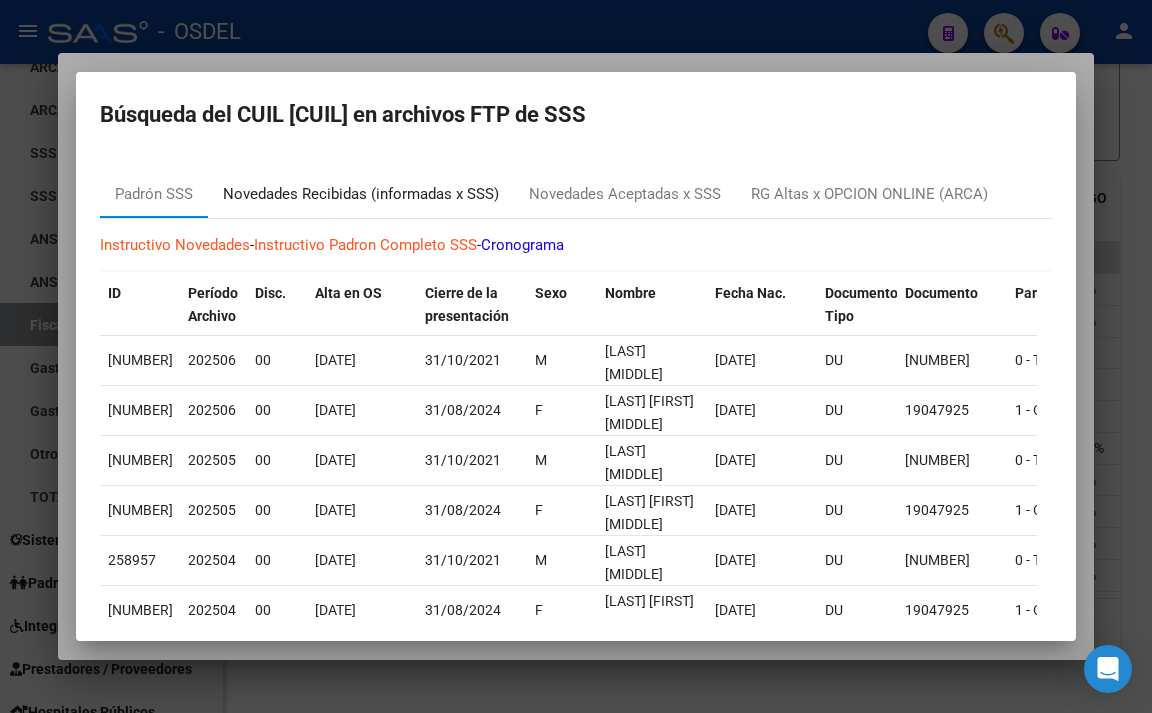click on "Novedades Recibidas (informadas x SSS)" at bounding box center [361, 194] 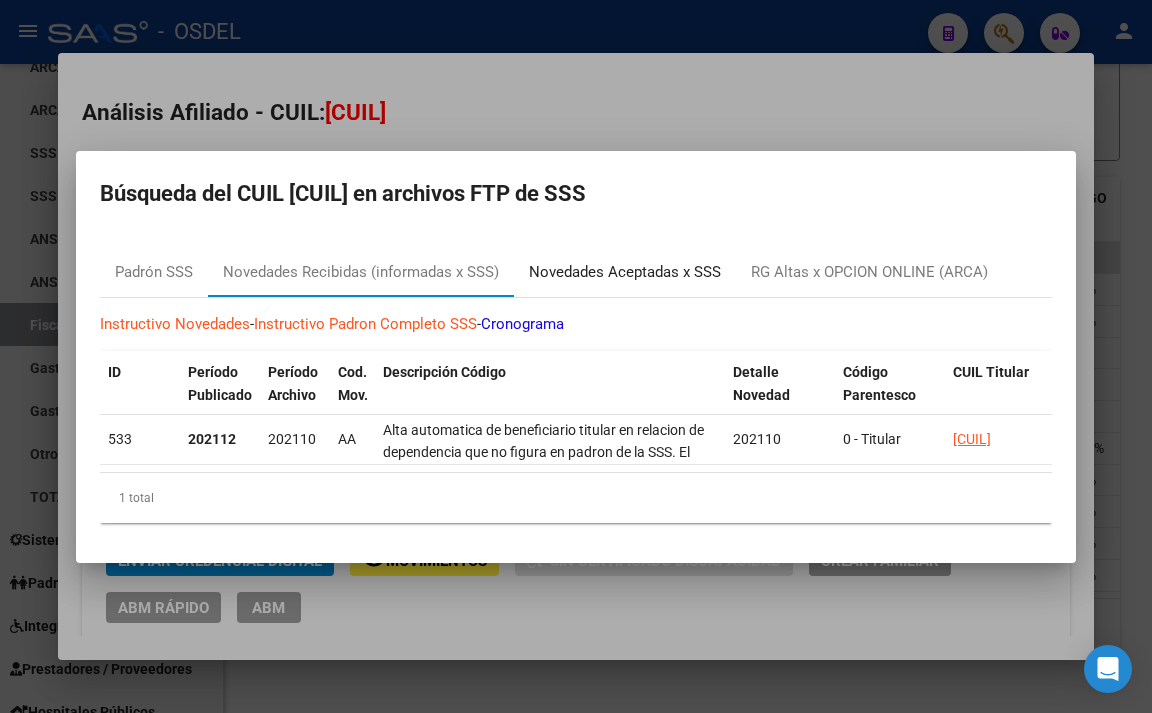 click on "Novedades Aceptadas x SSS" at bounding box center (625, 272) 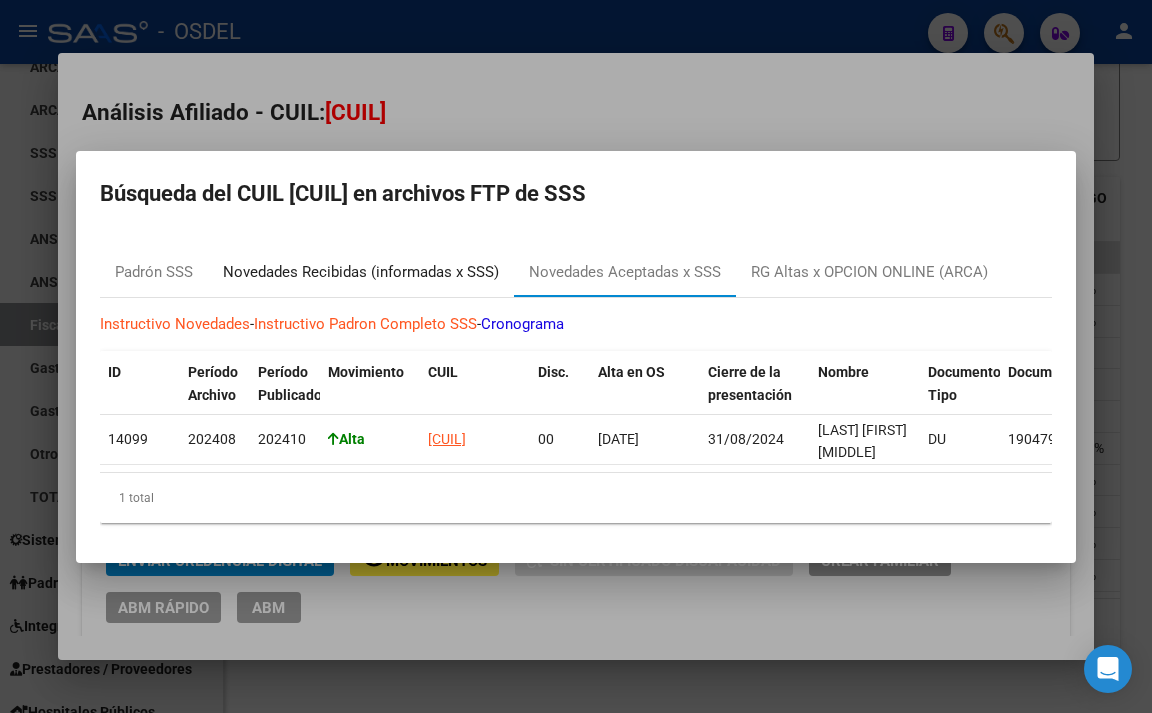click on "Novedades Recibidas (informadas x SSS)" at bounding box center [361, 272] 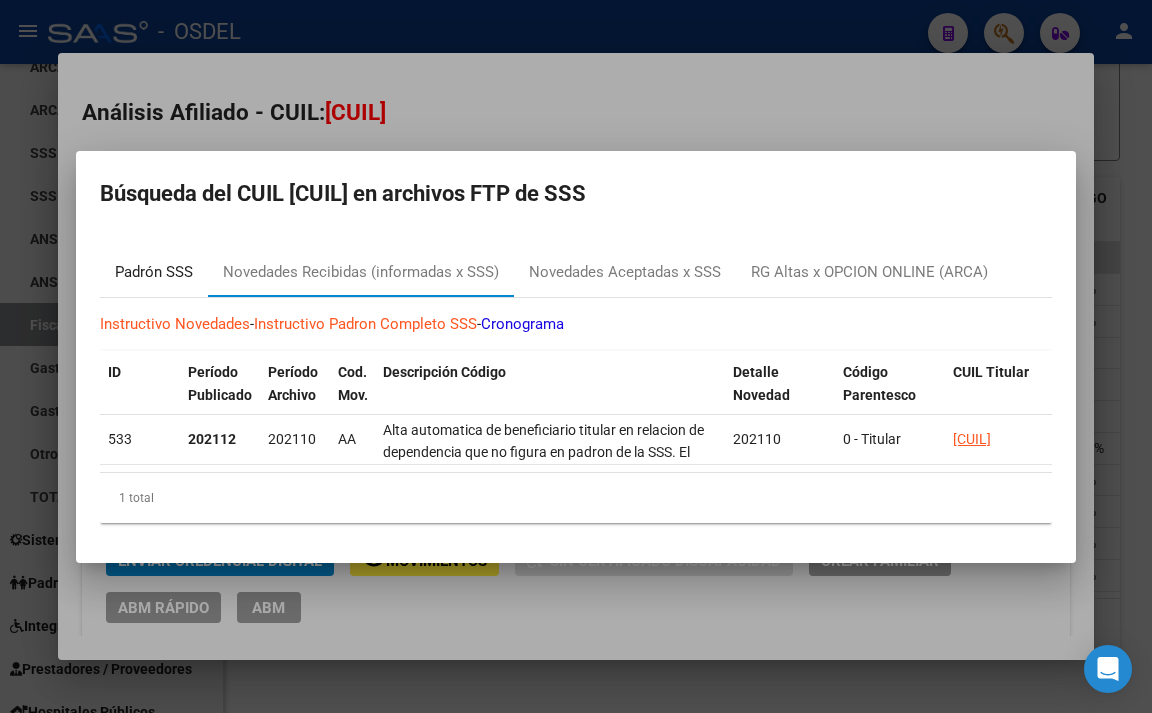 click on "Padrón SSS" at bounding box center (154, 272) 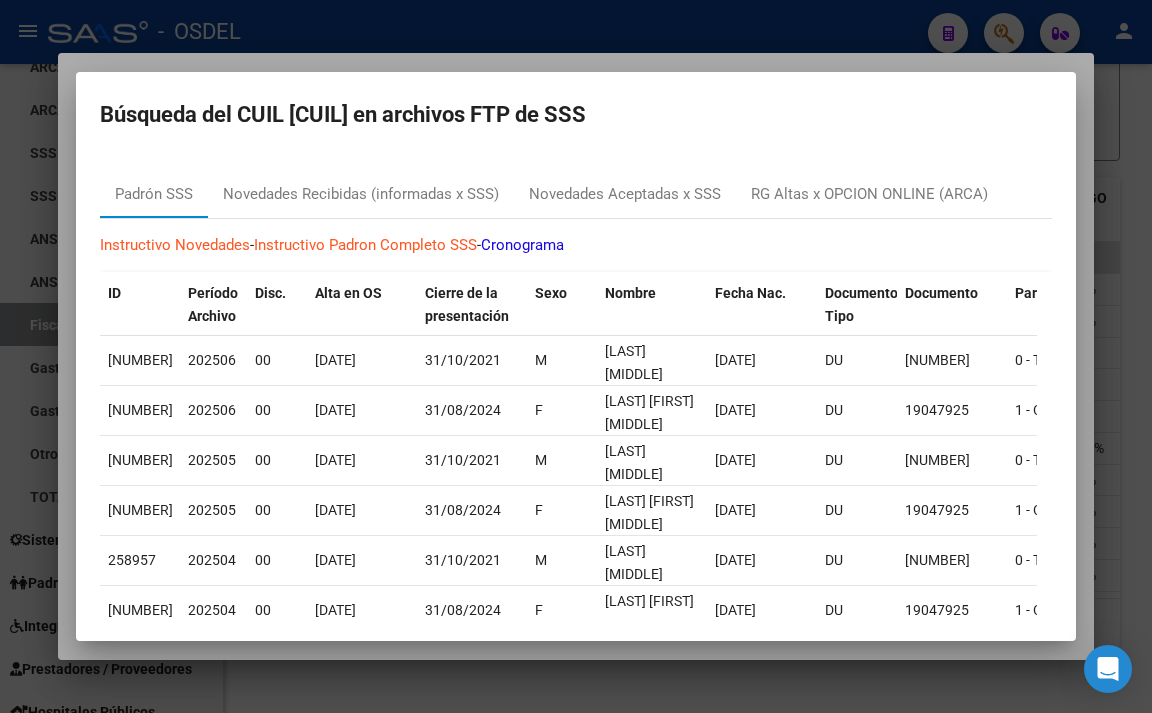 click at bounding box center (576, 356) 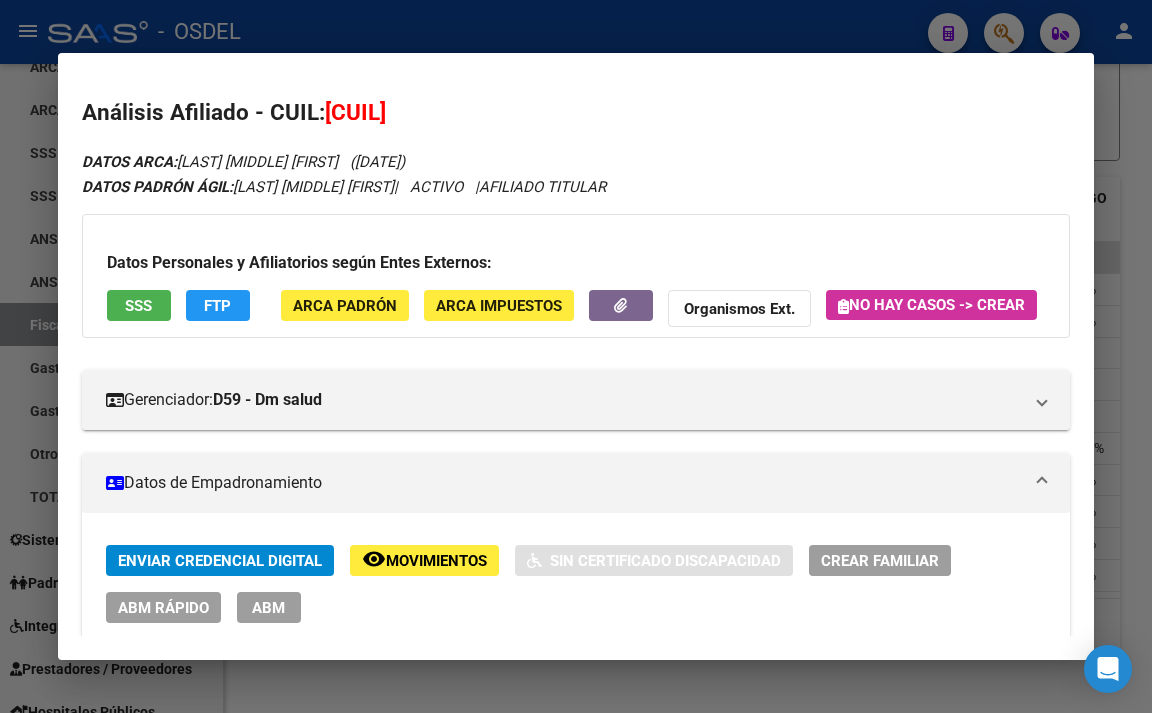 click on "FTP" 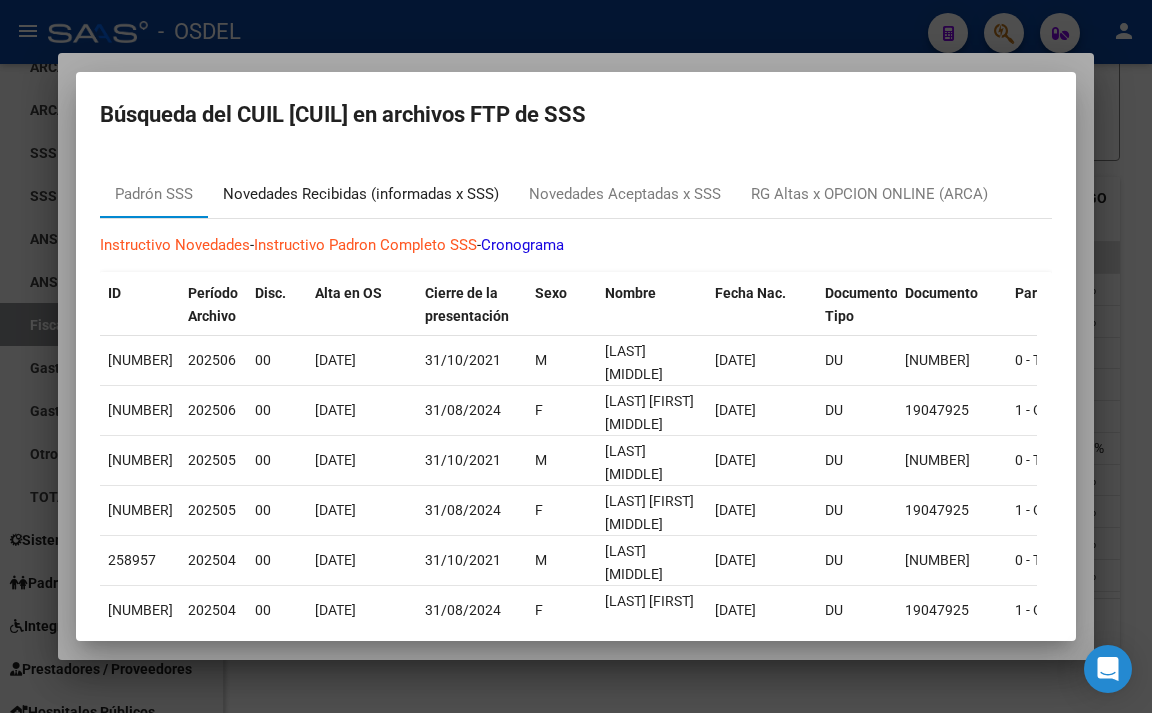 click on "Novedades Recibidas (informadas x SSS)" at bounding box center (361, 194) 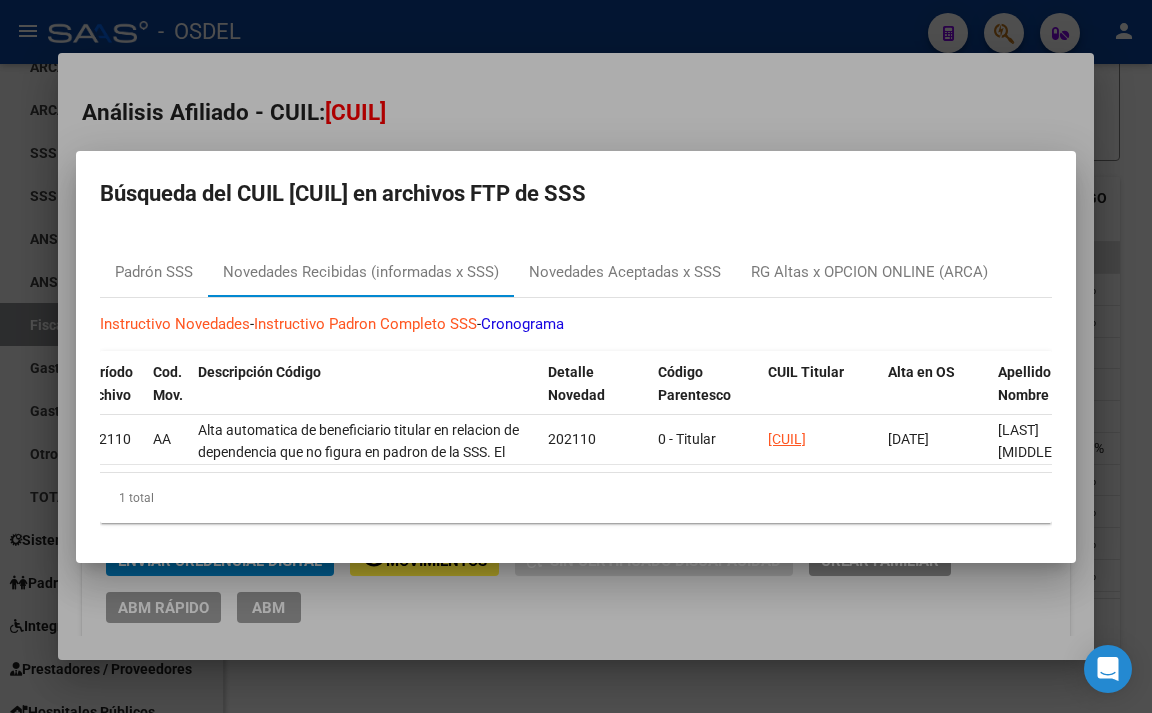 scroll, scrollTop: 0, scrollLeft: 188, axis: horizontal 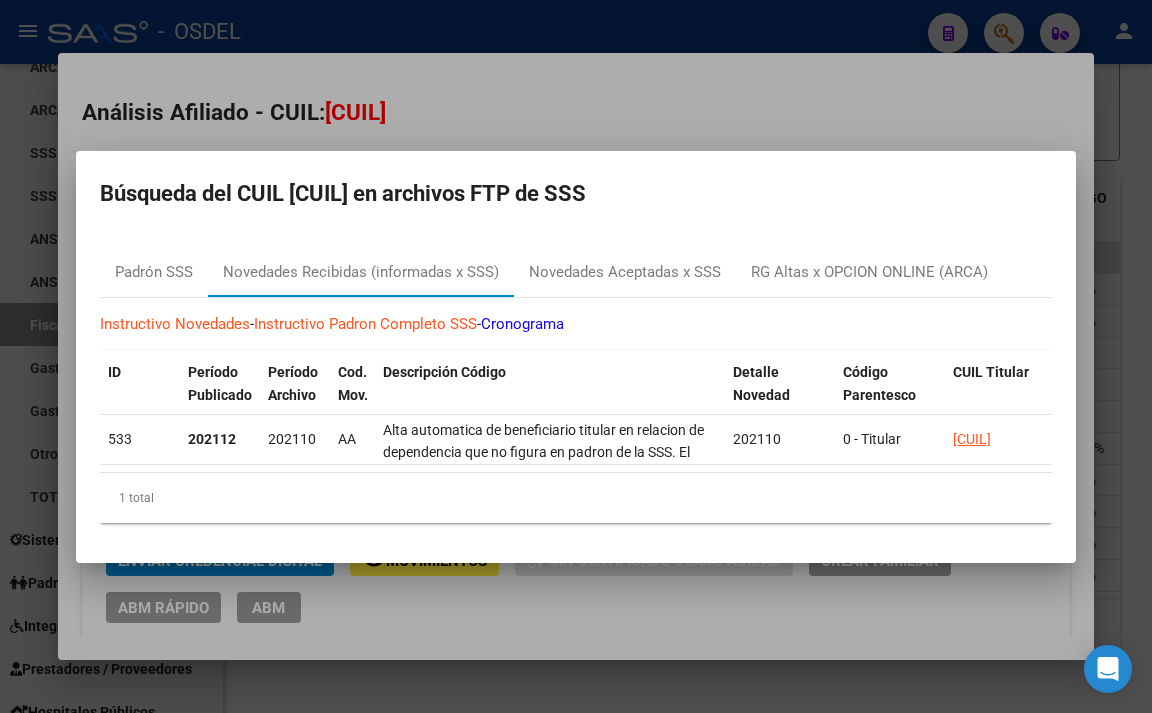 click at bounding box center (576, 356) 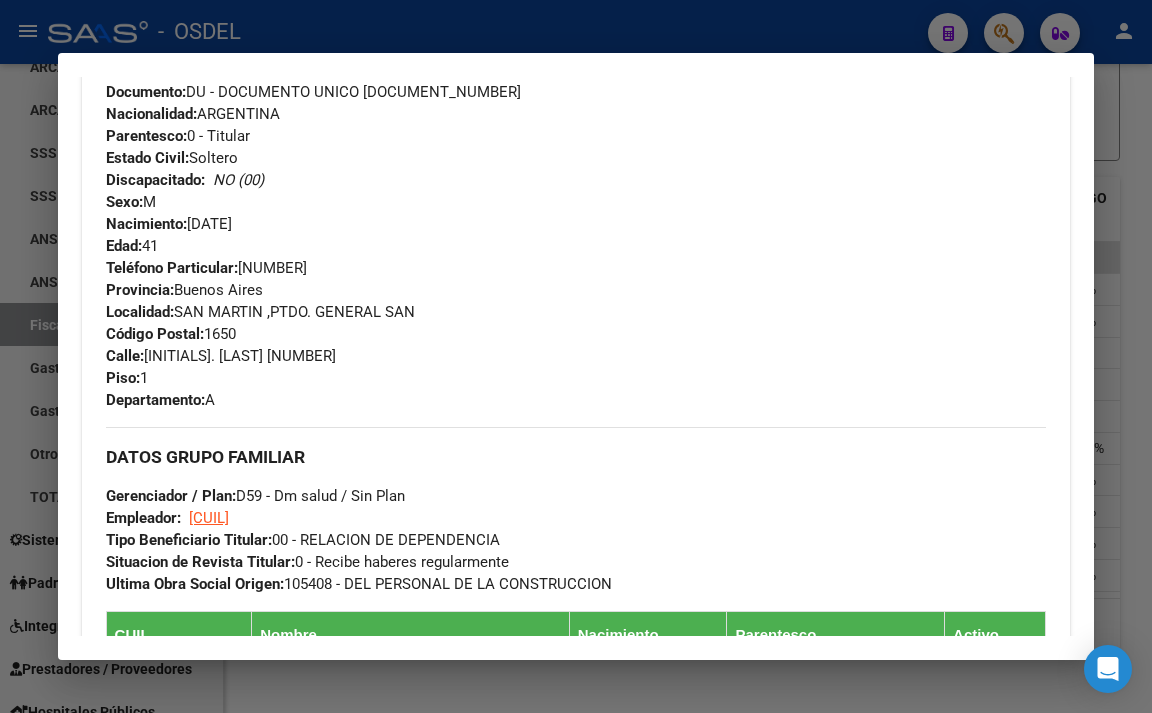 scroll, scrollTop: 900, scrollLeft: 0, axis: vertical 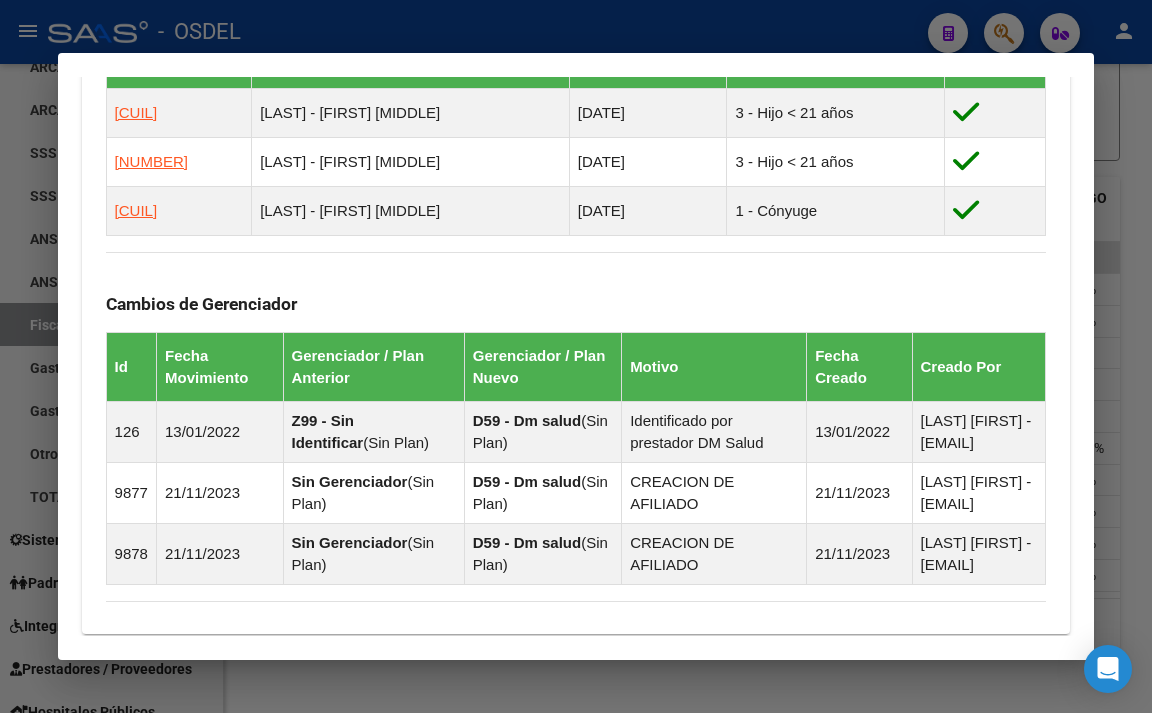 click at bounding box center (576, 356) 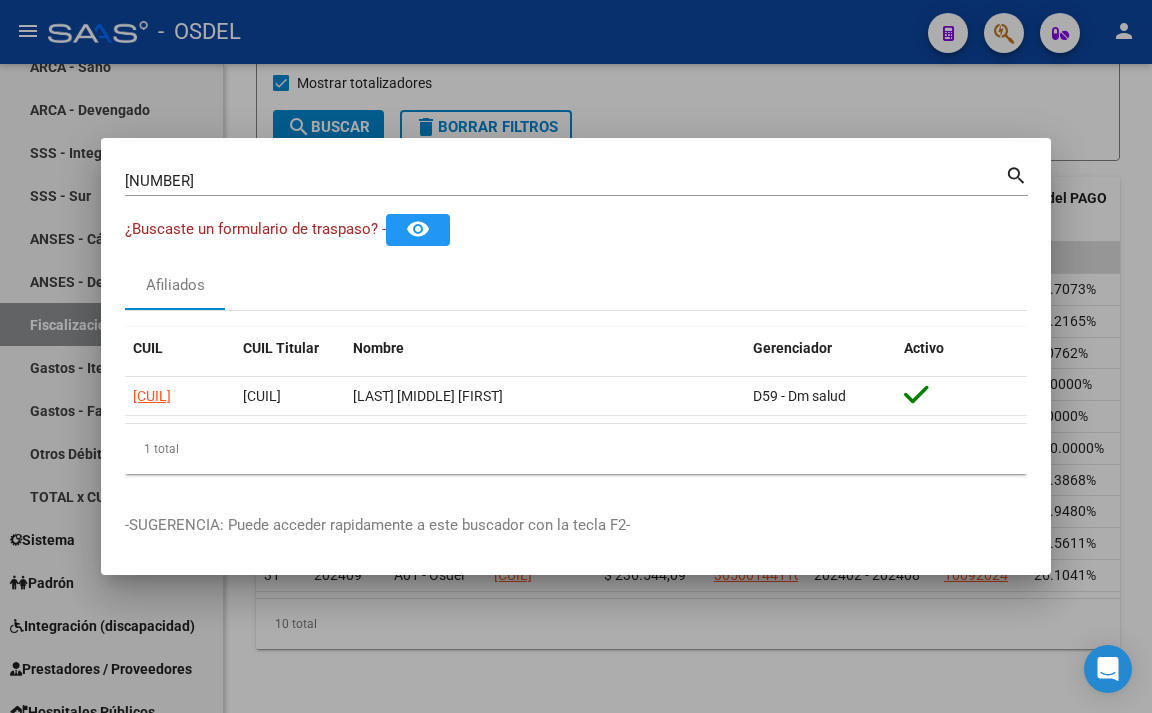 click at bounding box center [576, 356] 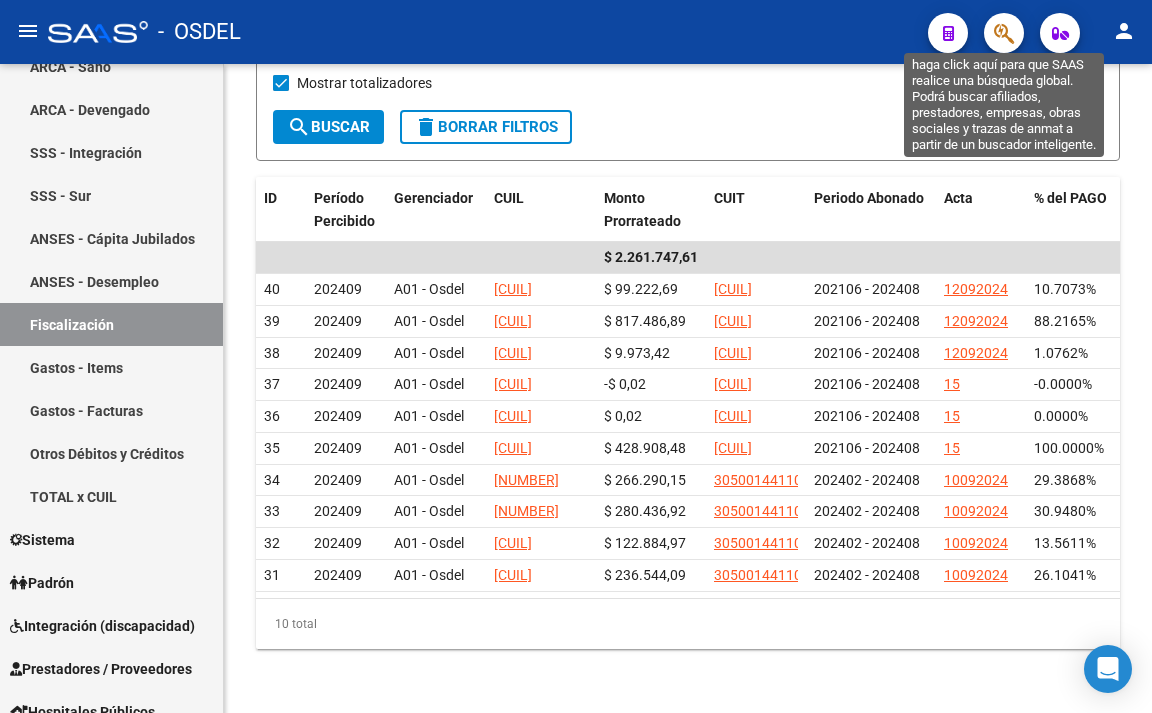 click 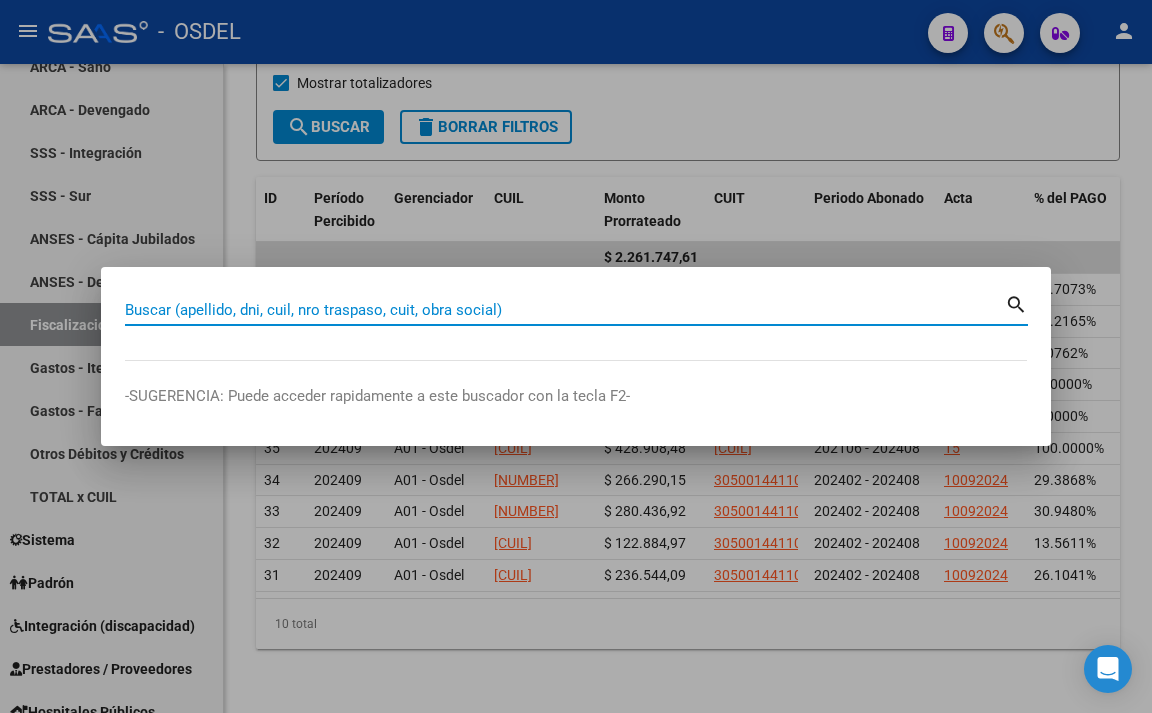 click on "Buscar (apellido, dni, cuil, nro traspaso, cuit, obra social)" at bounding box center [565, 310] 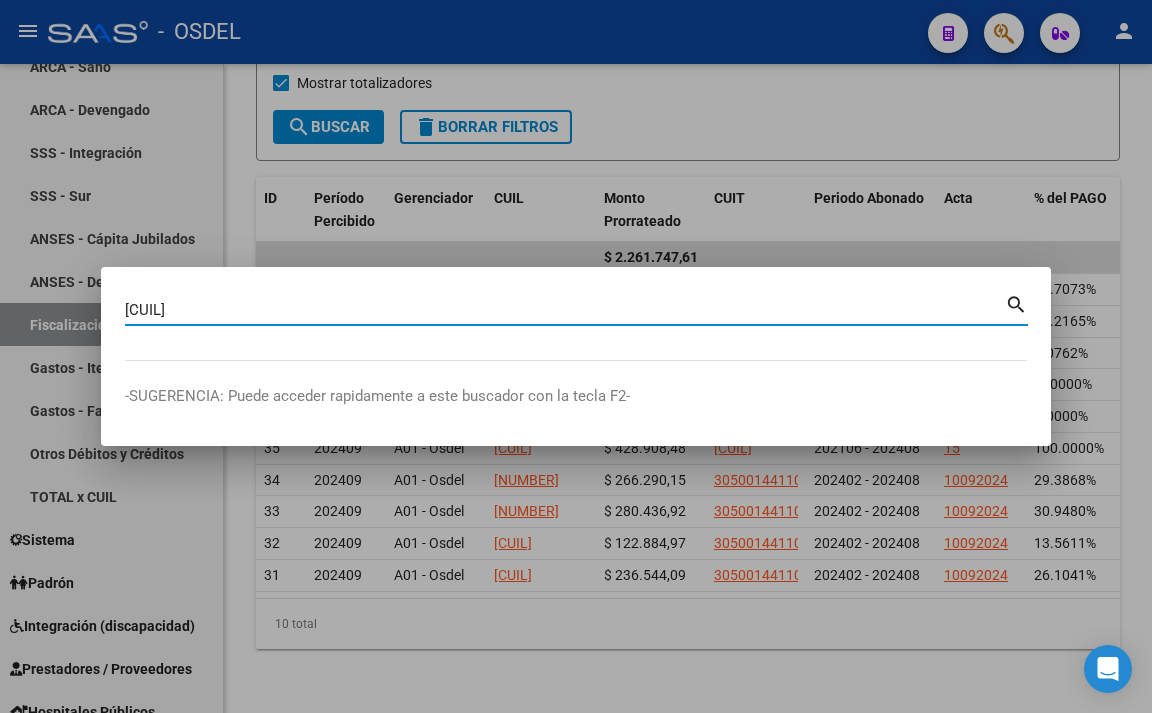 type on "27254305869" 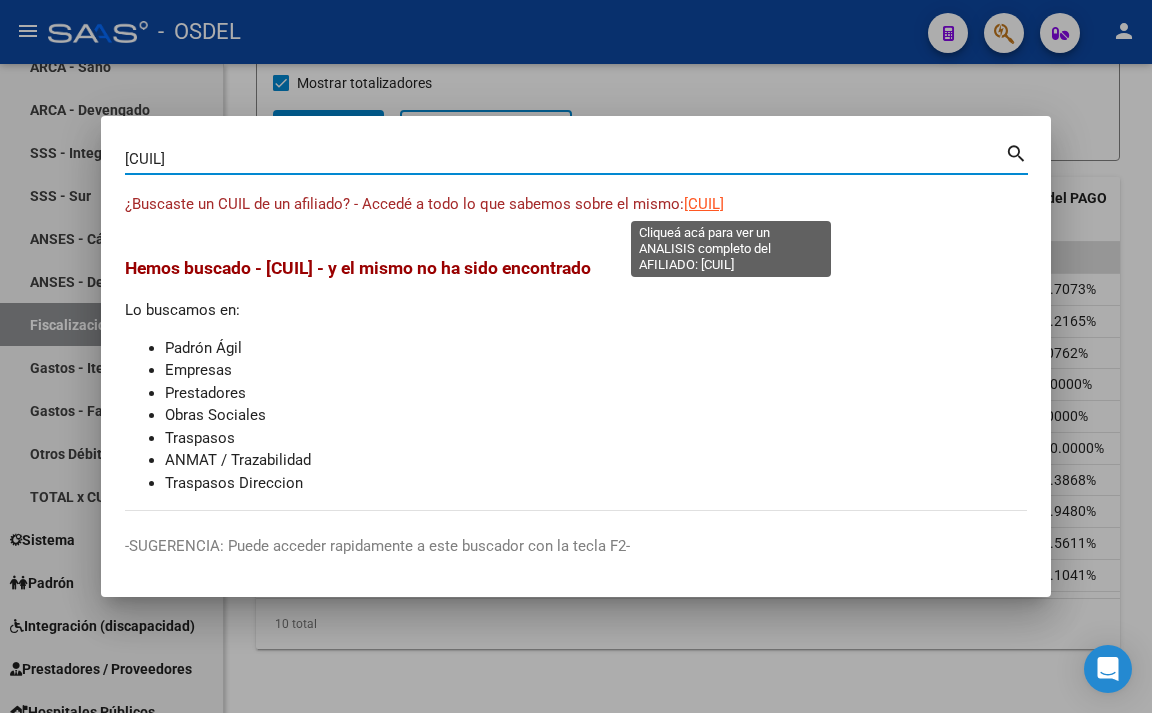 click on "27254305869" at bounding box center [704, 204] 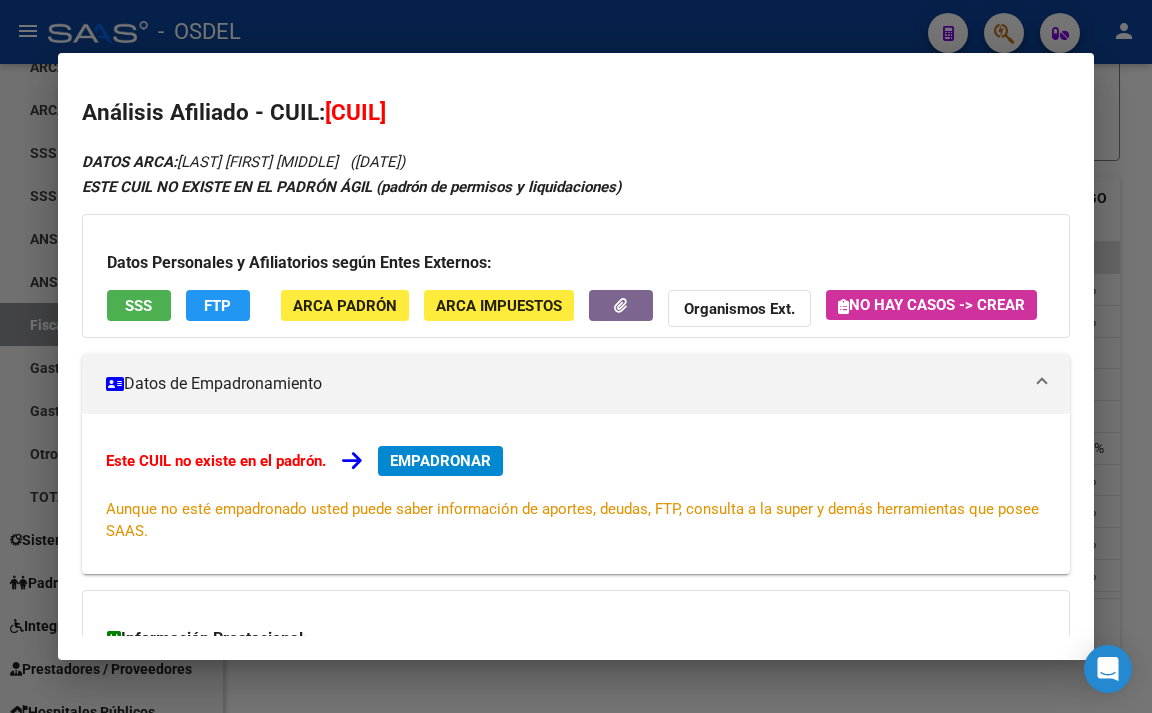 click at bounding box center [576, 356] 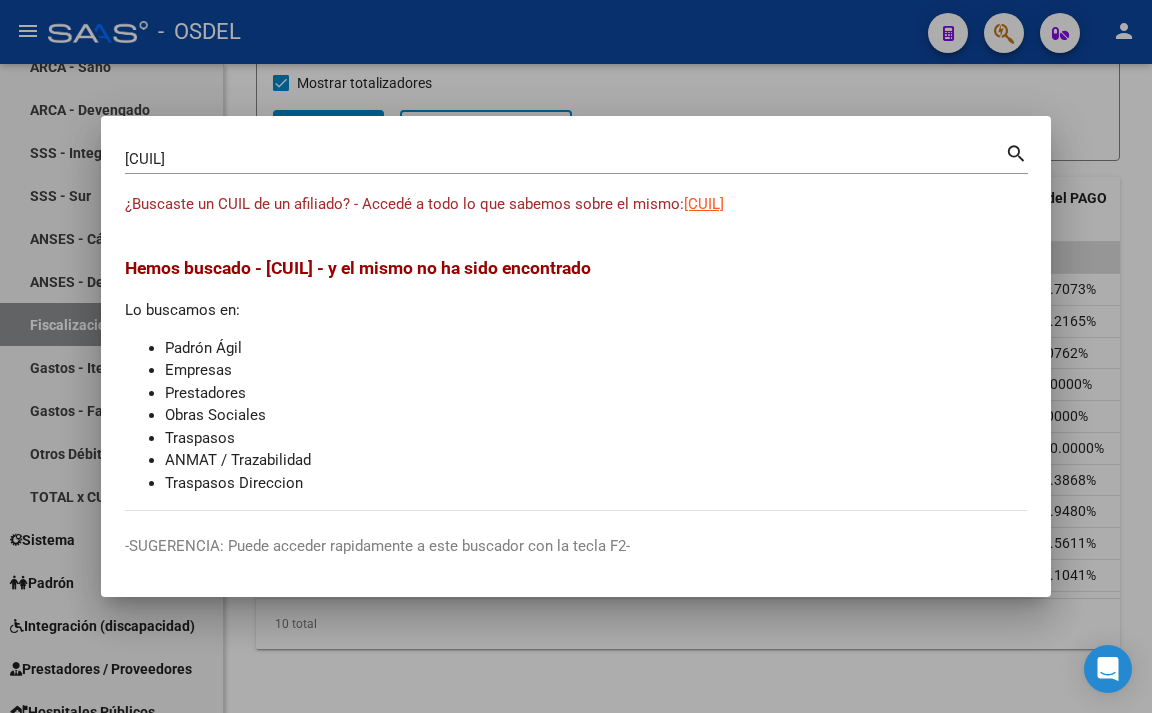 click at bounding box center (576, 356) 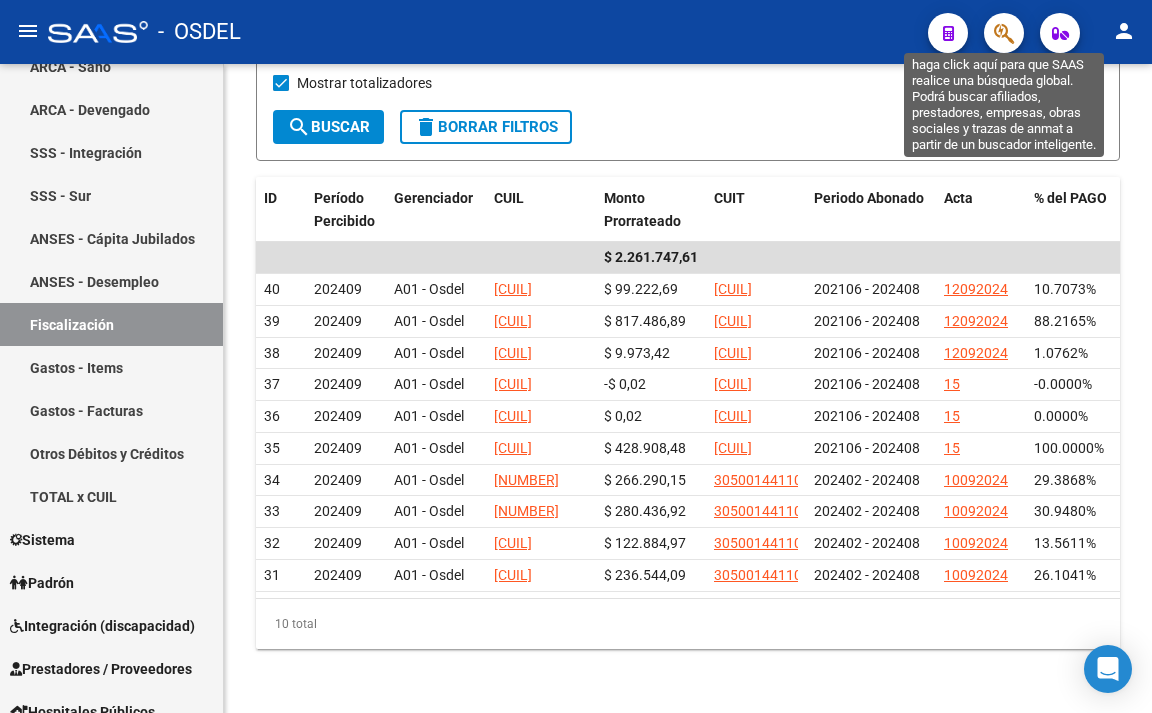 click 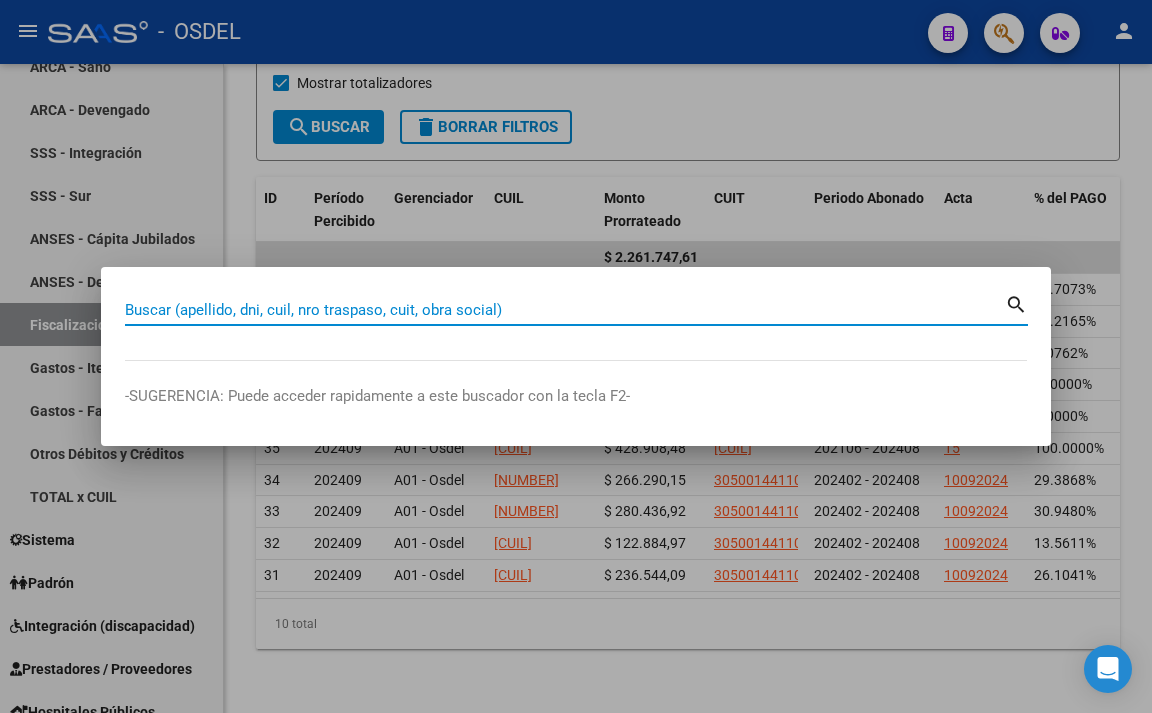 click on "Buscar (apellido, dni, cuil, nro traspaso, cuit, obra social)" at bounding box center [565, 310] 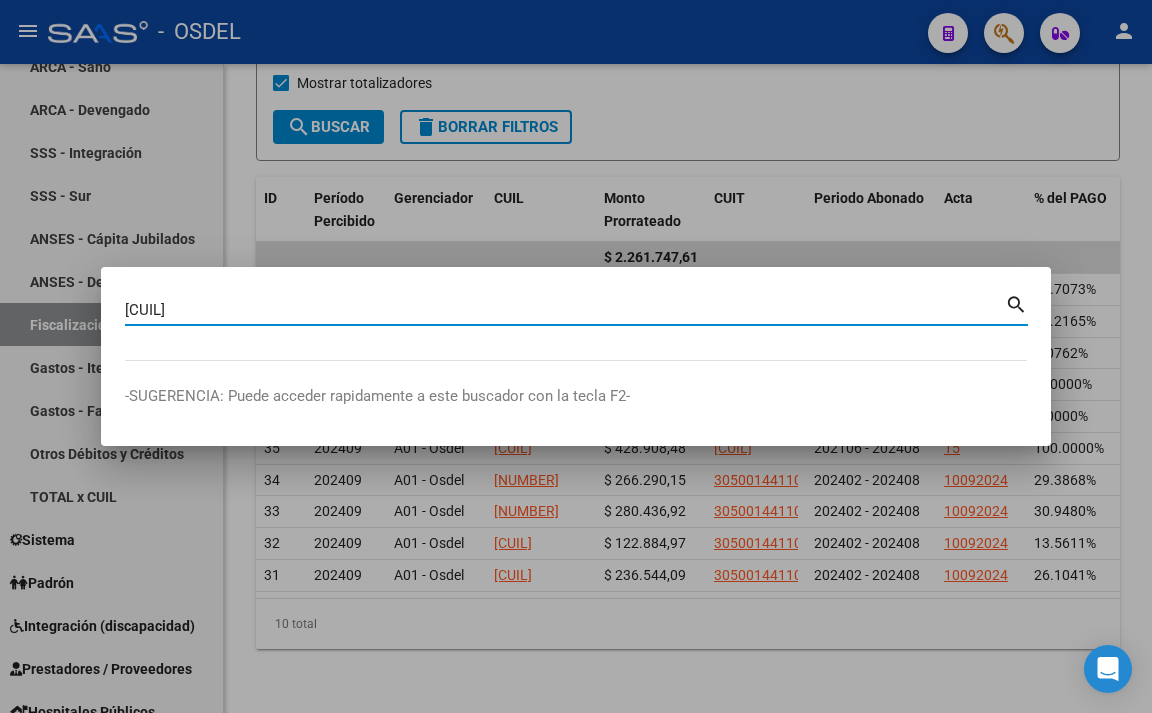 type on "27314754935" 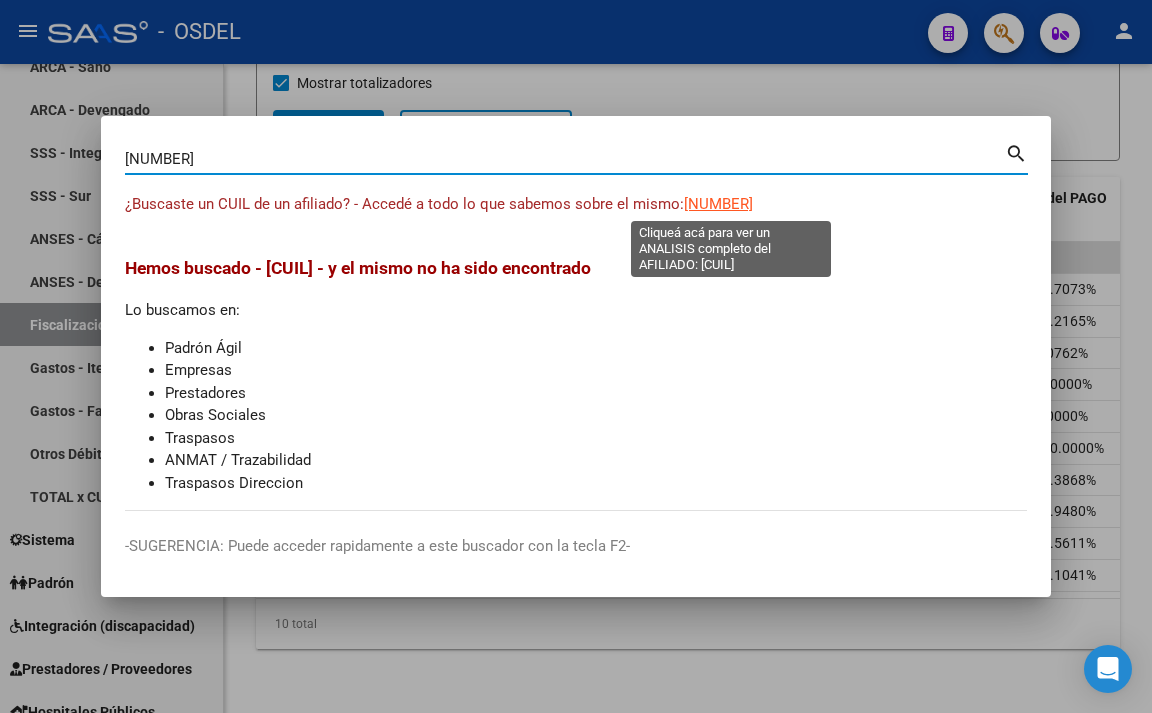click on "27314754935" at bounding box center (718, 204) 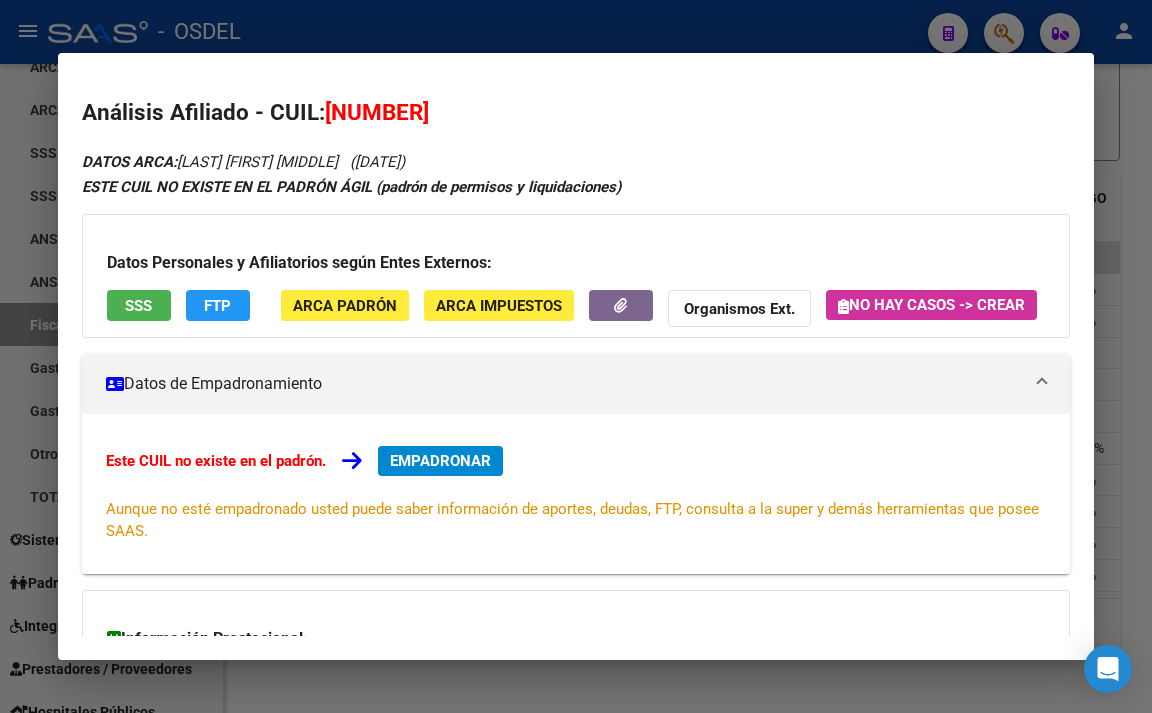 click at bounding box center (576, 356) 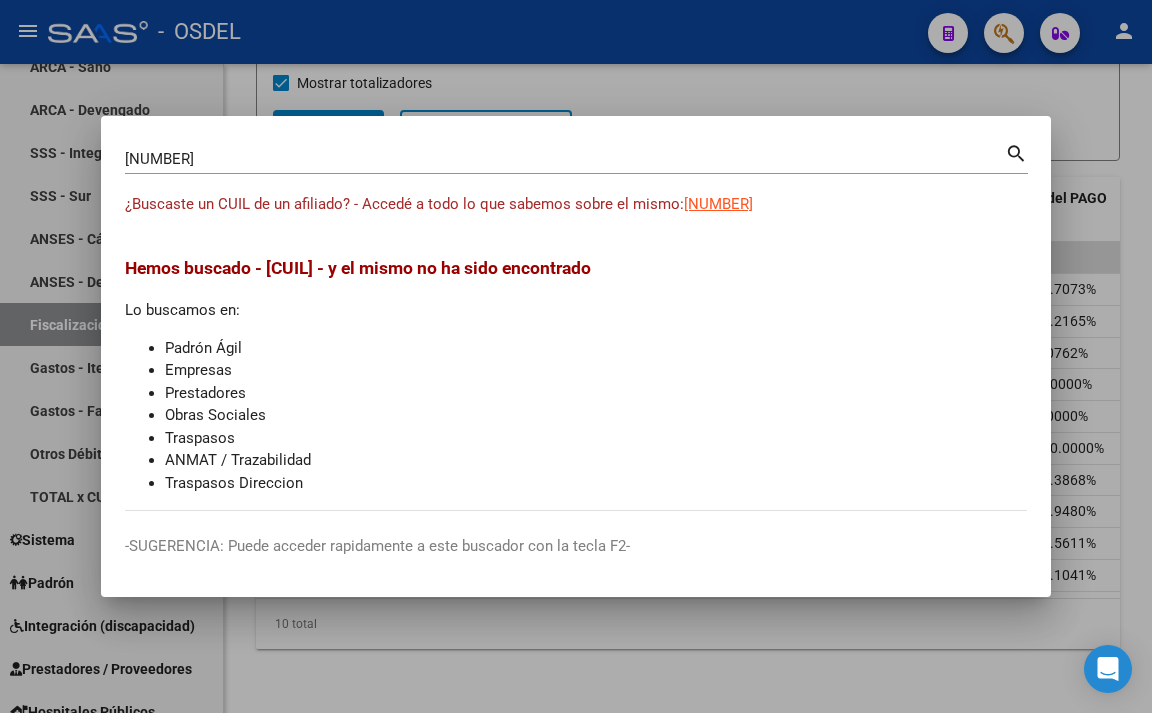 click at bounding box center [576, 356] 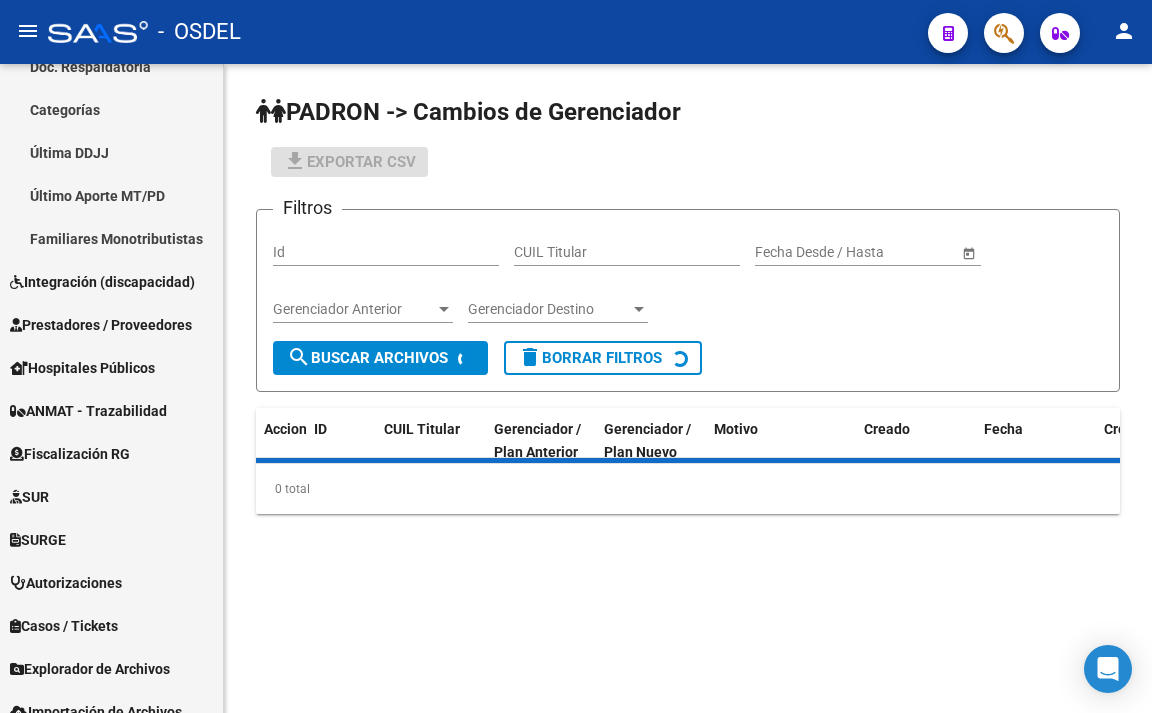 scroll, scrollTop: 0, scrollLeft: 0, axis: both 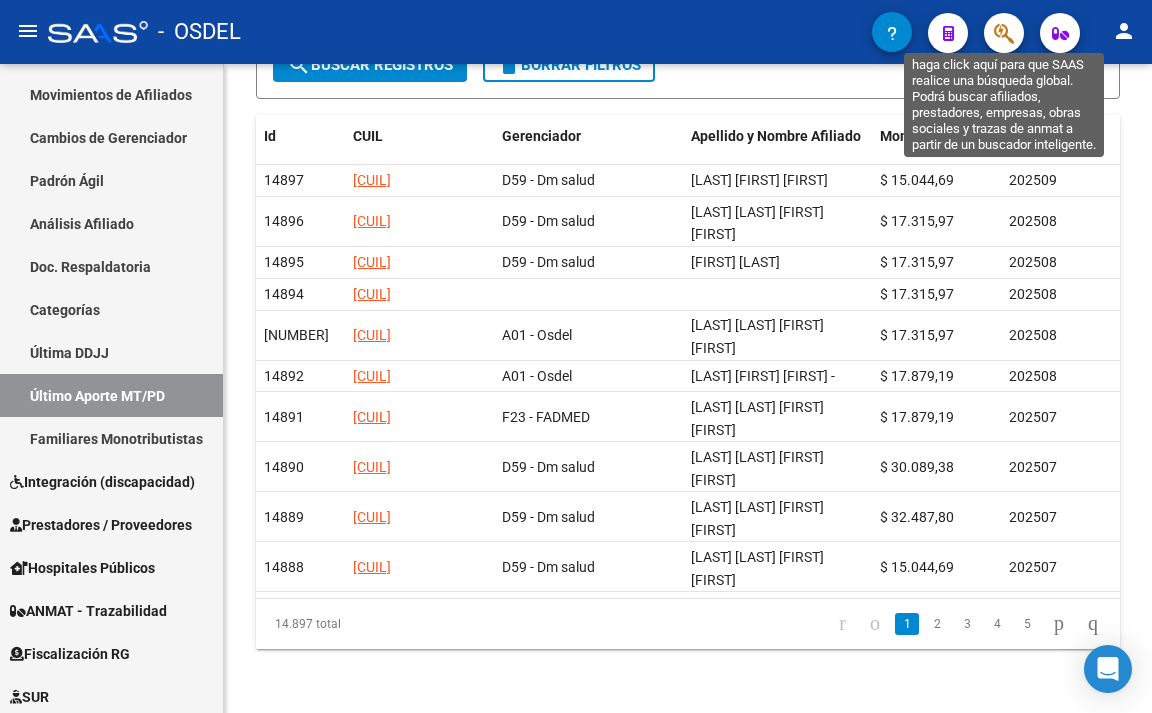 click 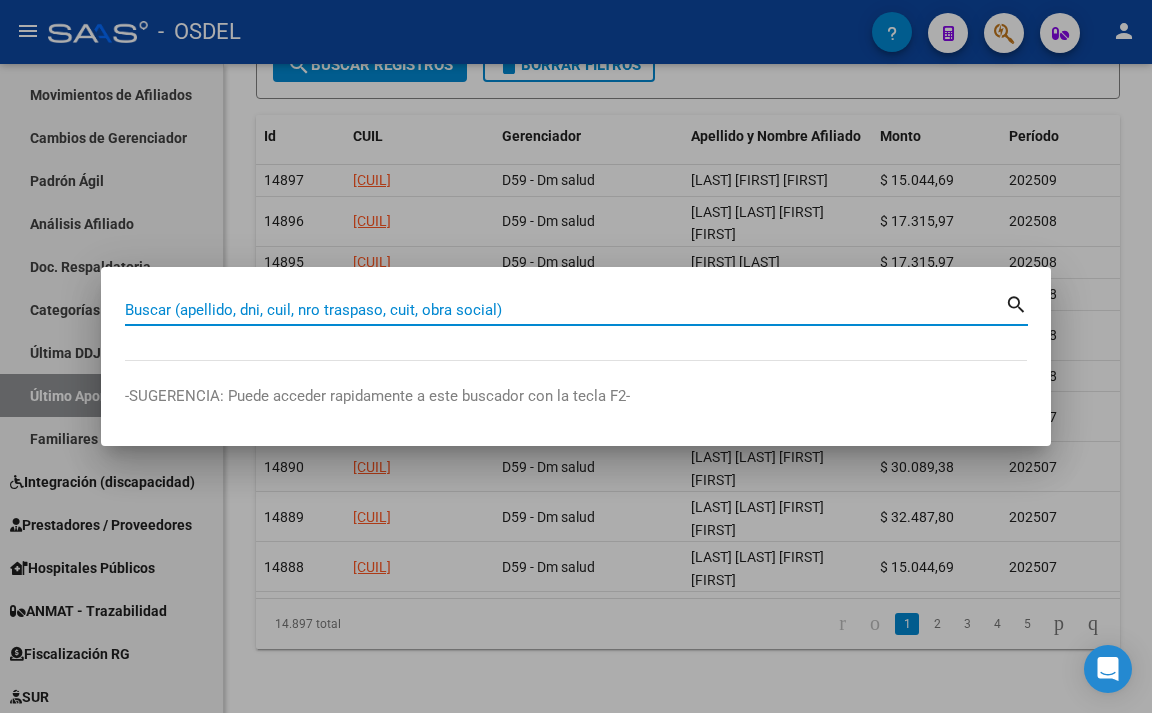 click on "Buscar (apellido, dni, cuil, nro traspaso, cuit, obra social)" at bounding box center [565, 310] 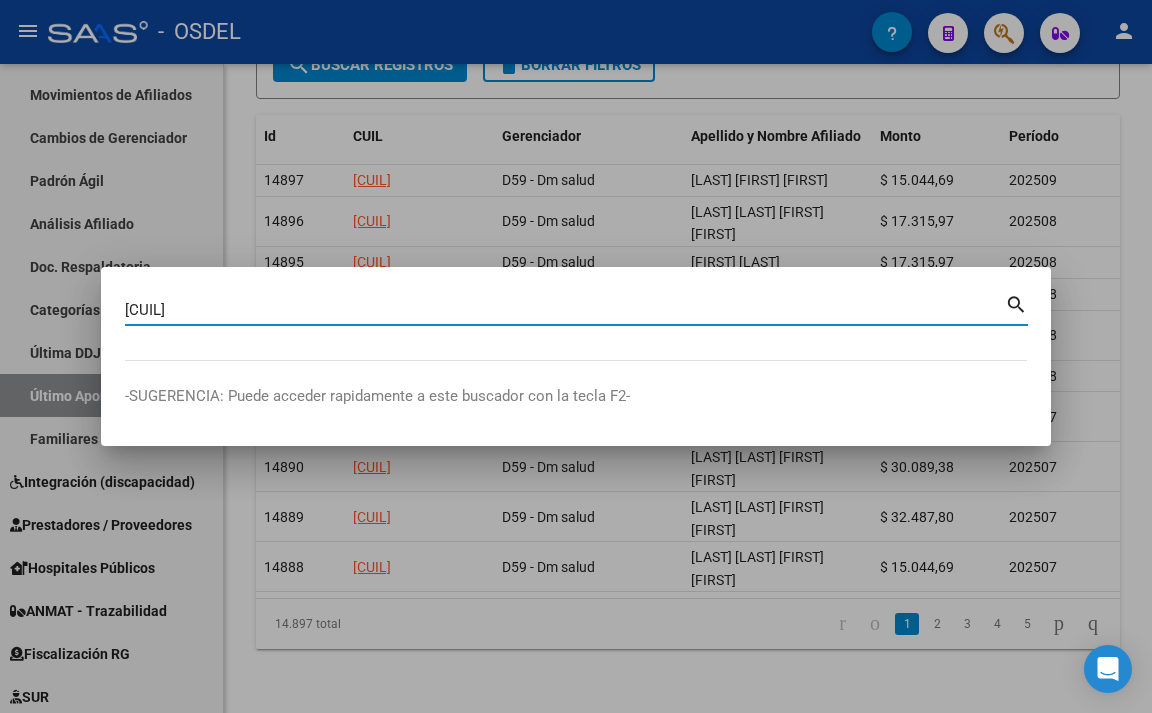 type on "27131867609" 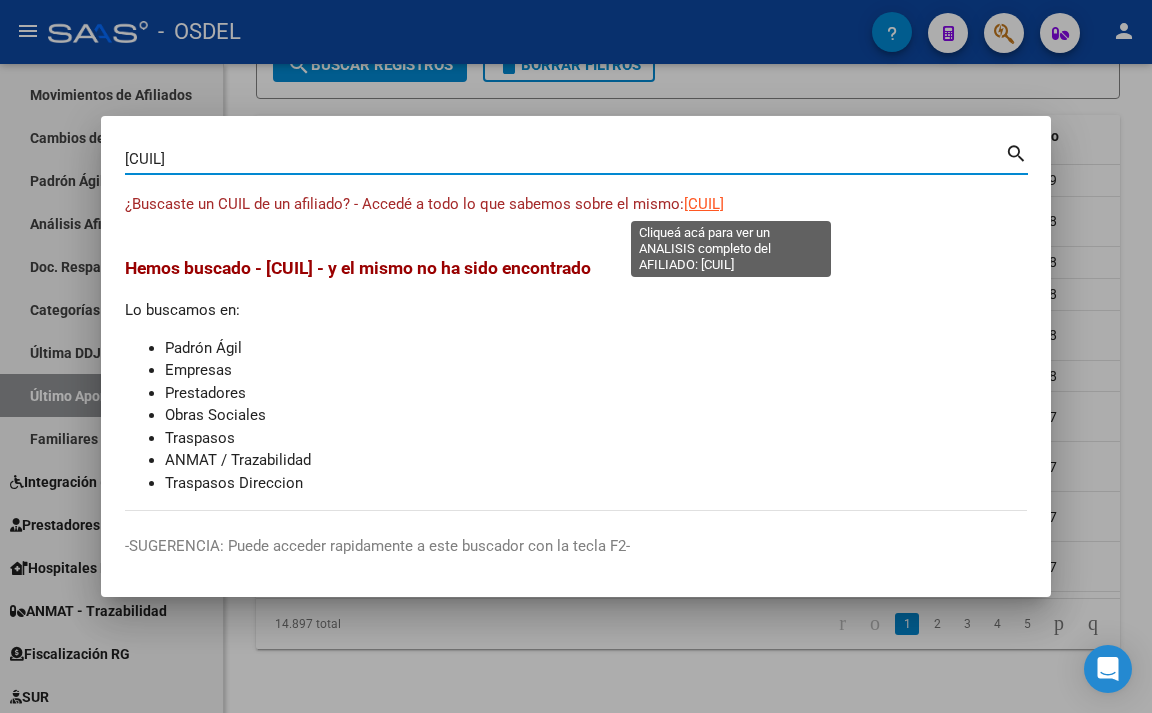 click on "27131867609" at bounding box center [704, 204] 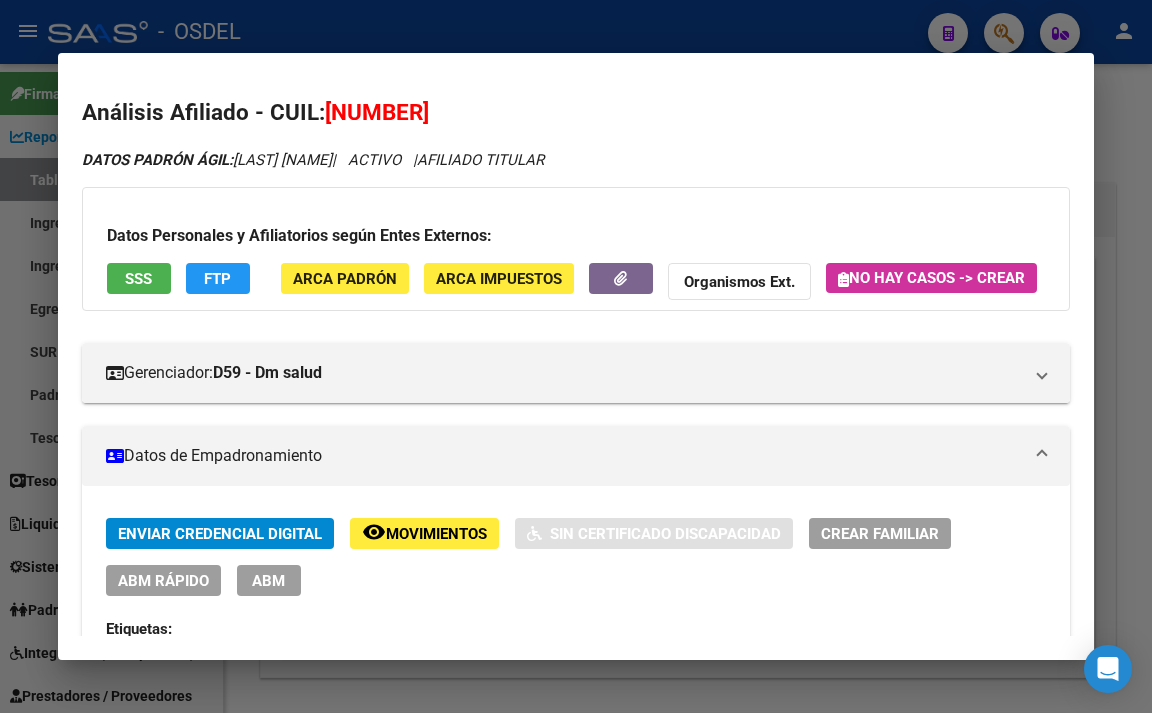 click at bounding box center (576, 356) 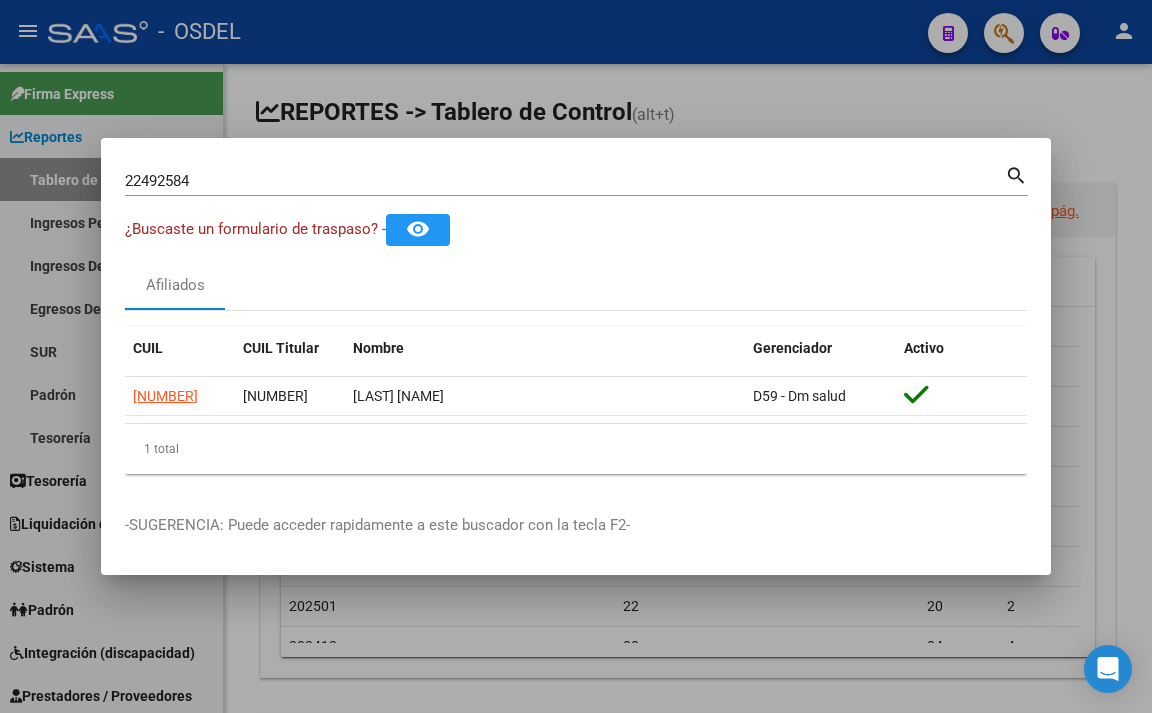 click at bounding box center [576, 356] 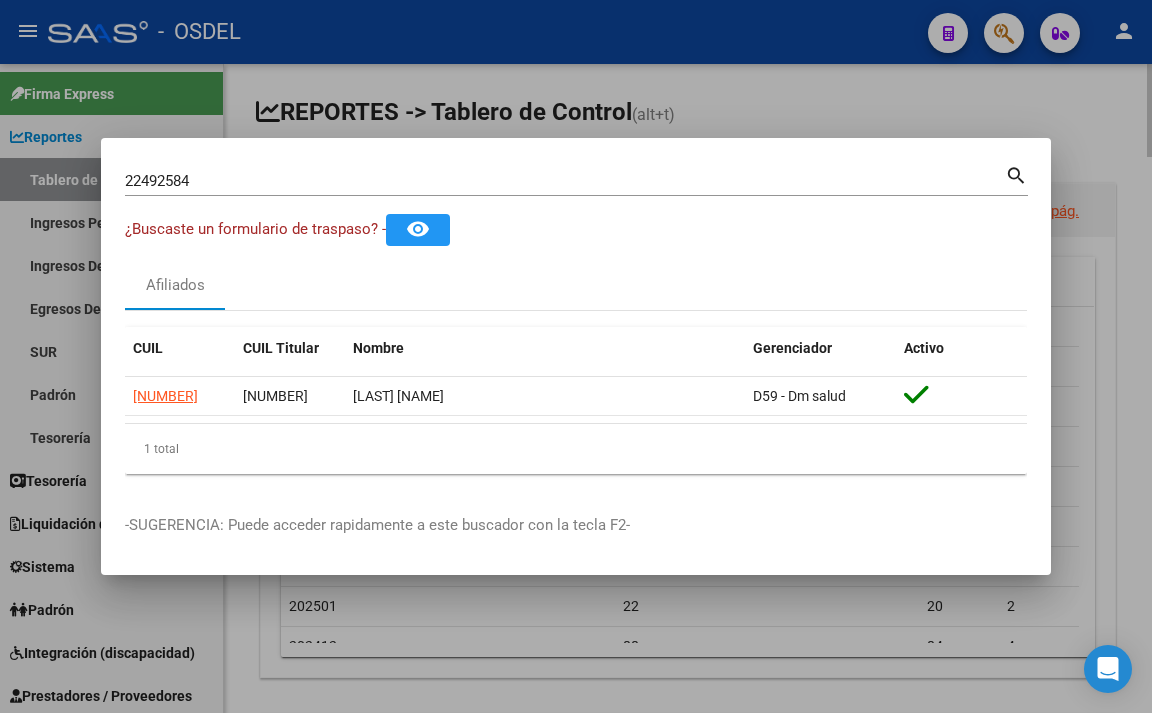 type 